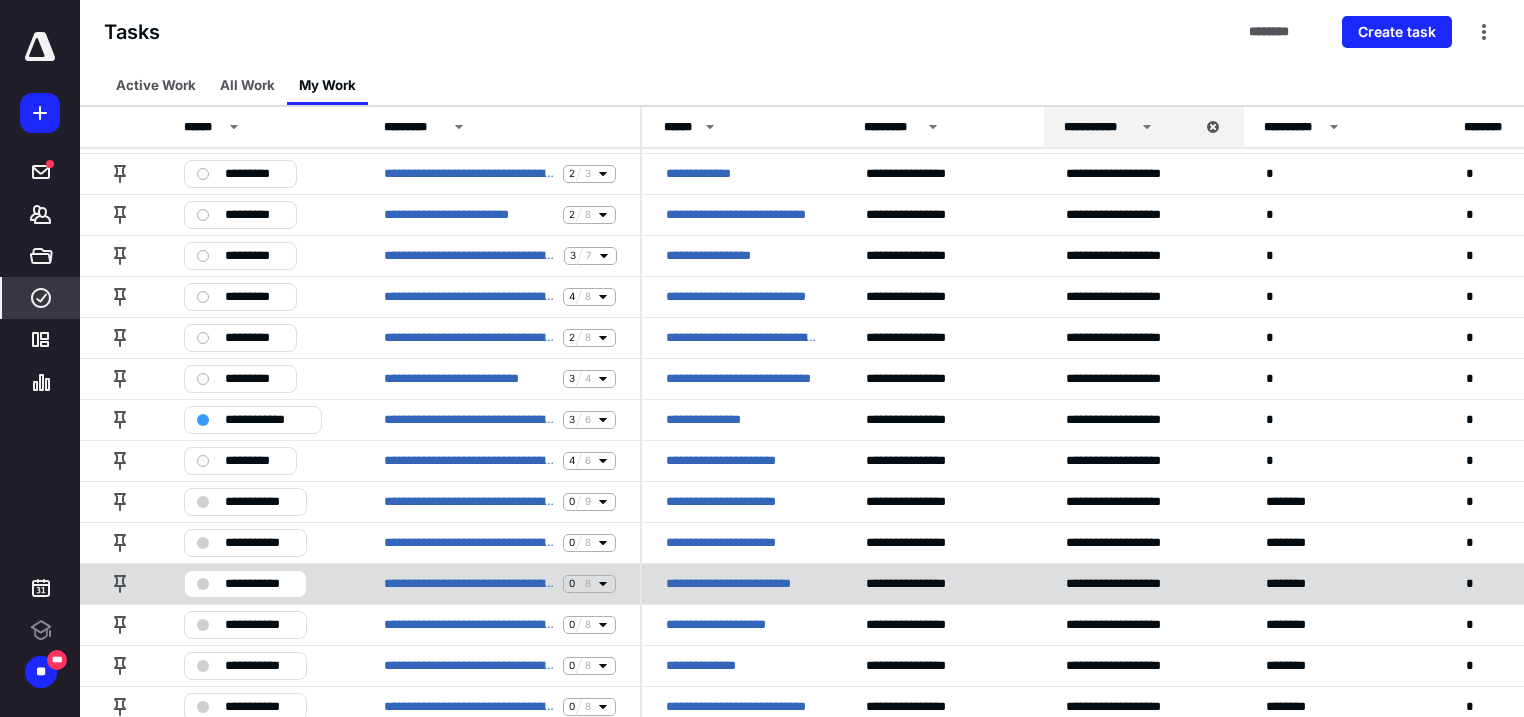 scroll, scrollTop: 1541, scrollLeft: 0, axis: vertical 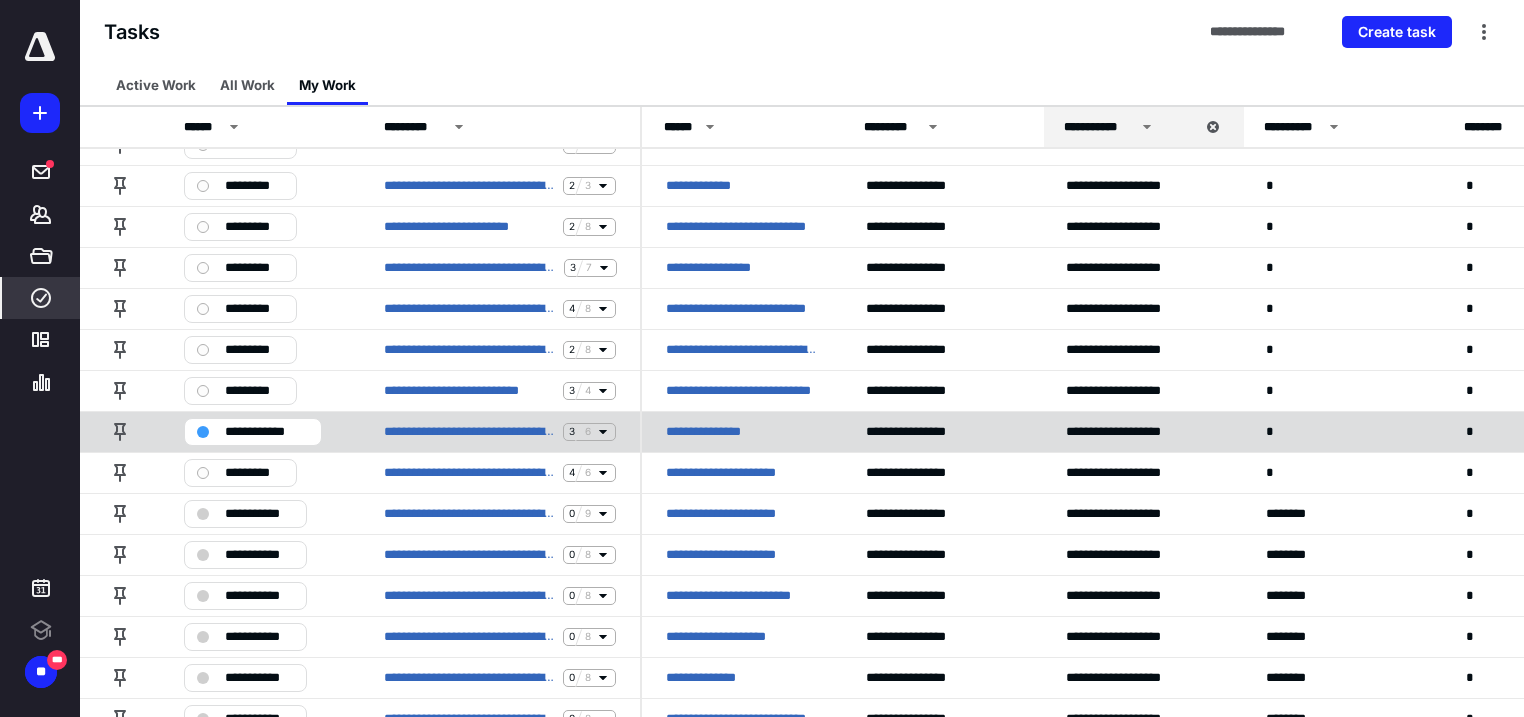 click on "**********" at bounding box center (715, 432) 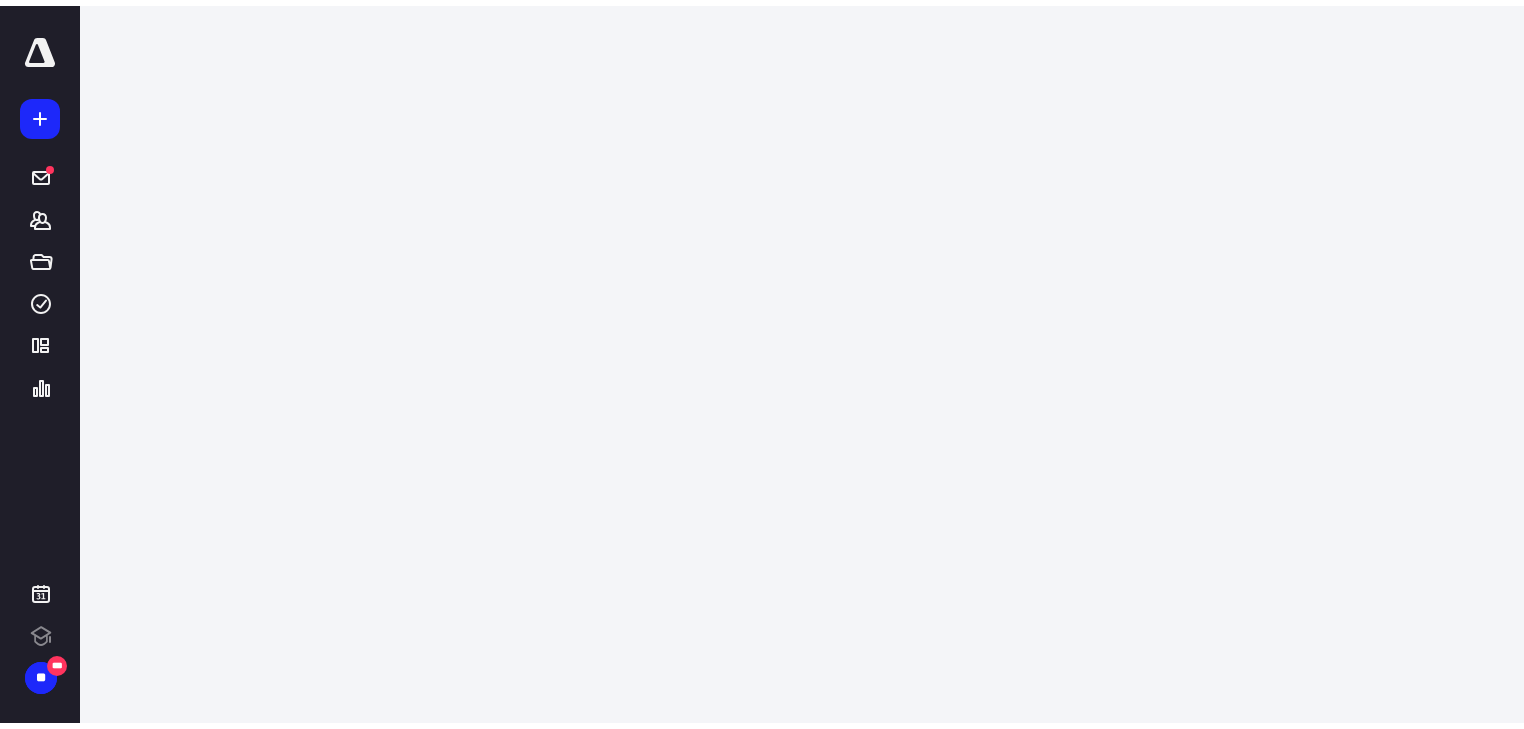 scroll, scrollTop: 0, scrollLeft: 0, axis: both 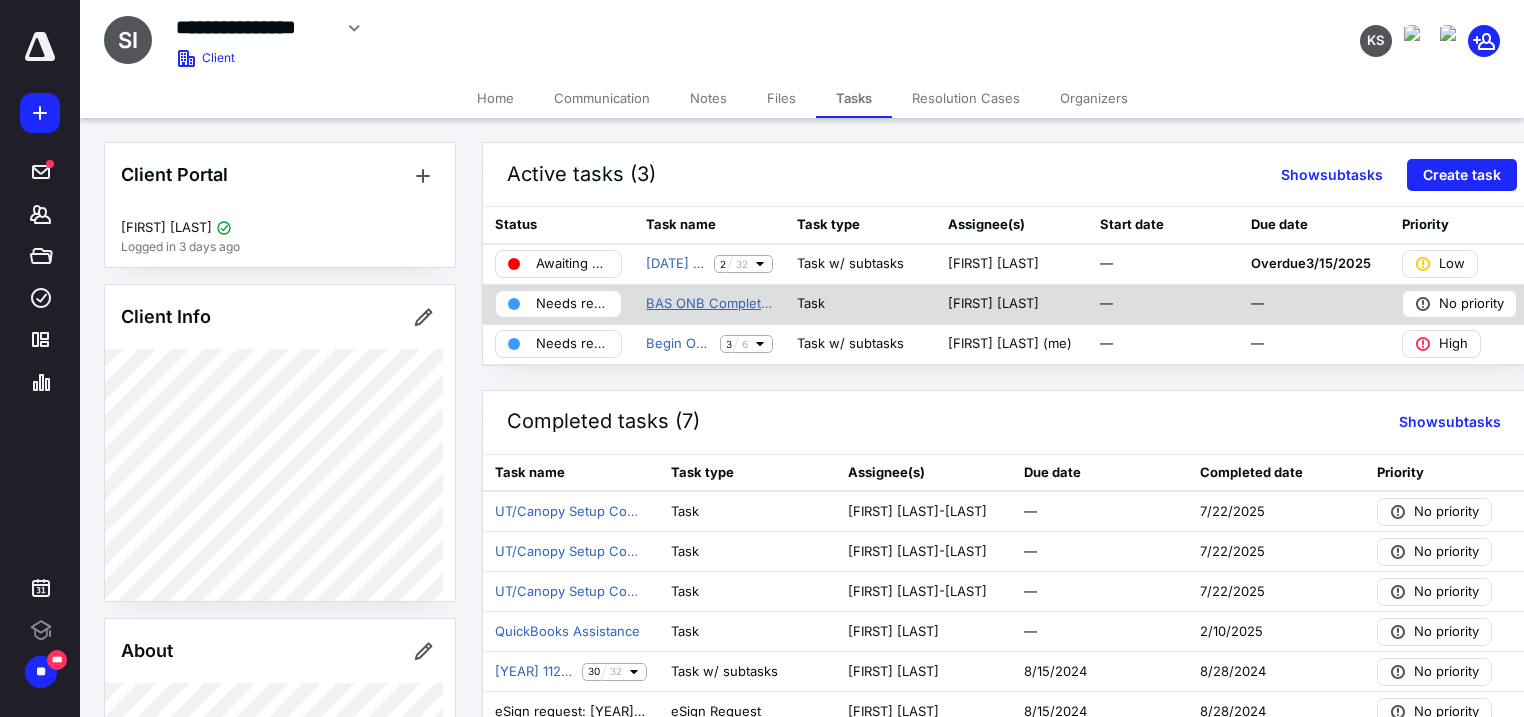 click on "BAS ONB Complete- Ready For SA Assignment" at bounding box center (709, 304) 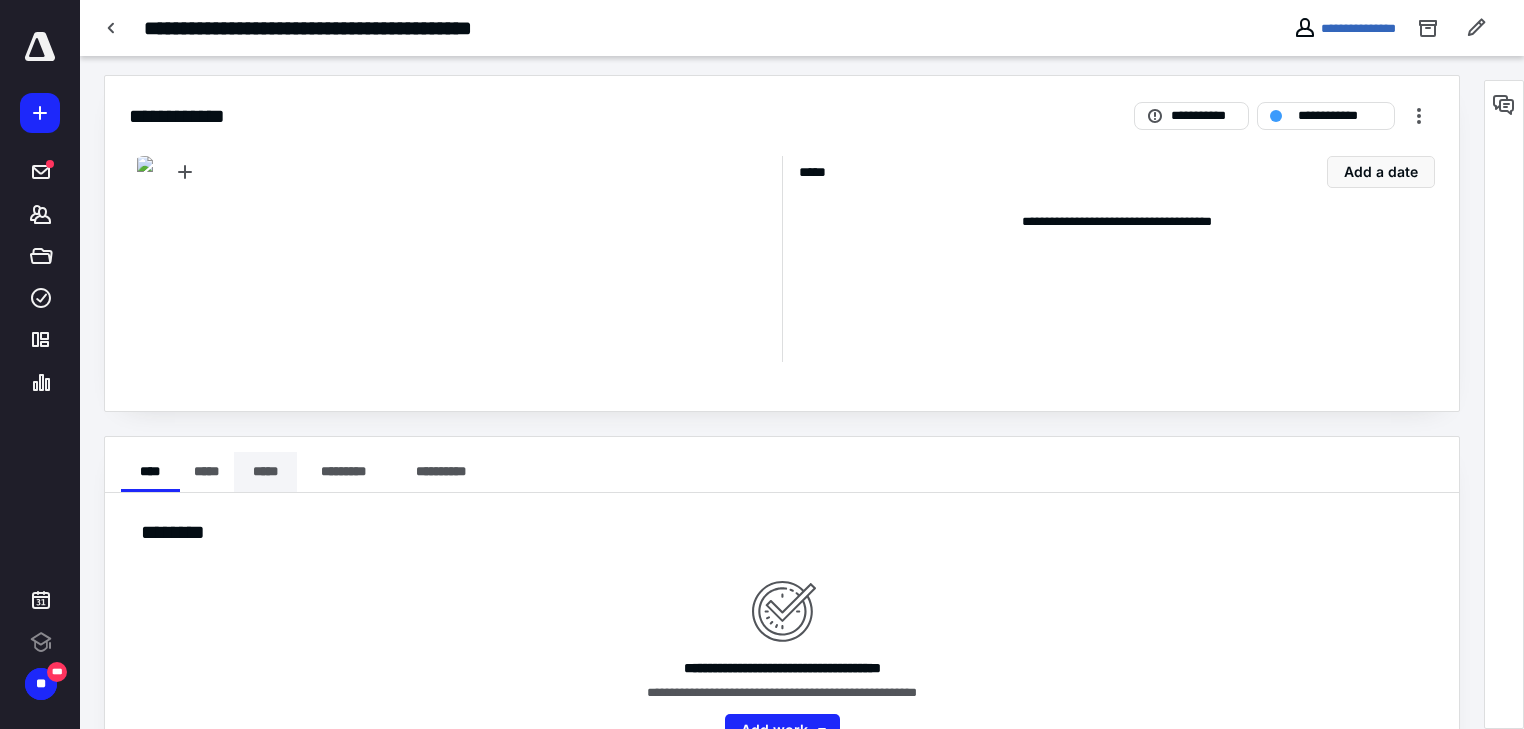 scroll, scrollTop: 0, scrollLeft: 0, axis: both 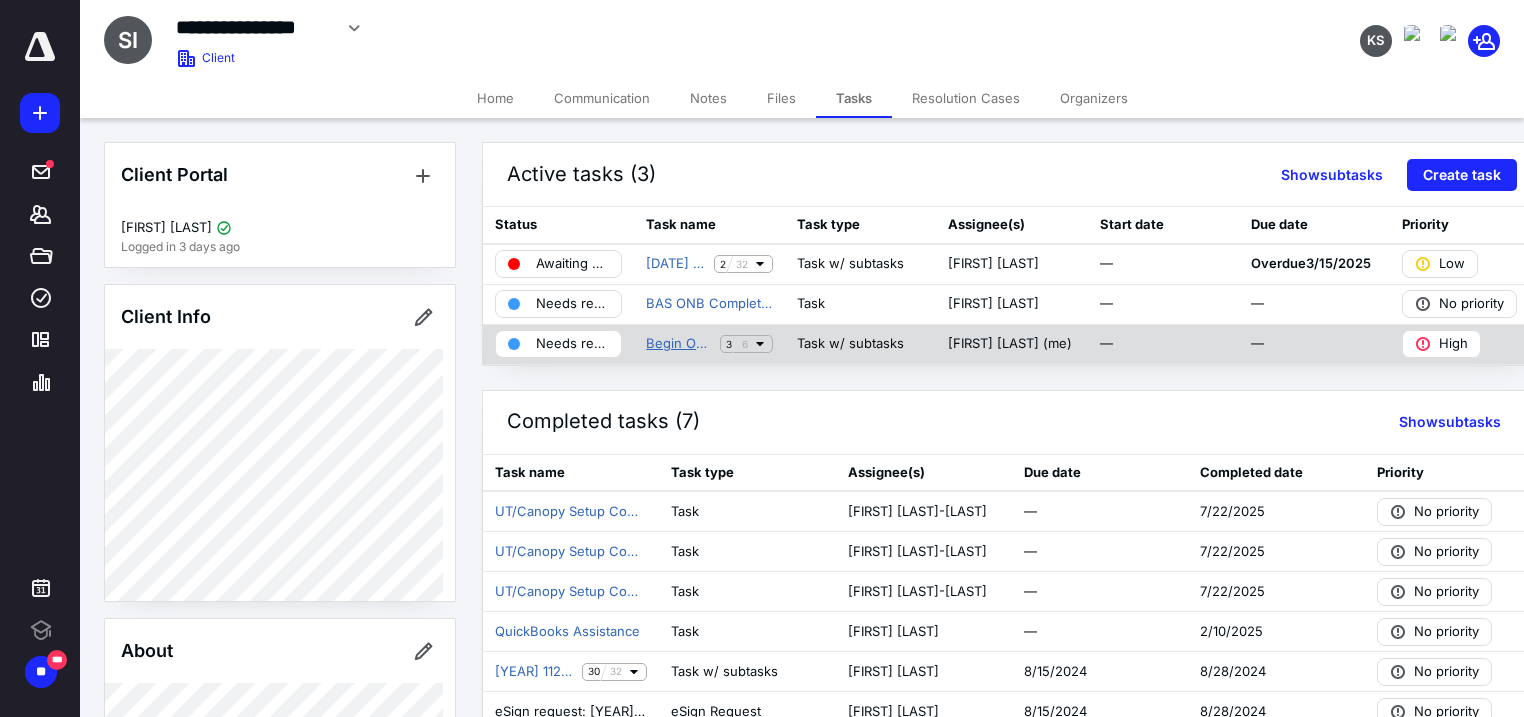 click on "Begin Onboarding BAS Silver ([FIRST])" at bounding box center [679, 344] 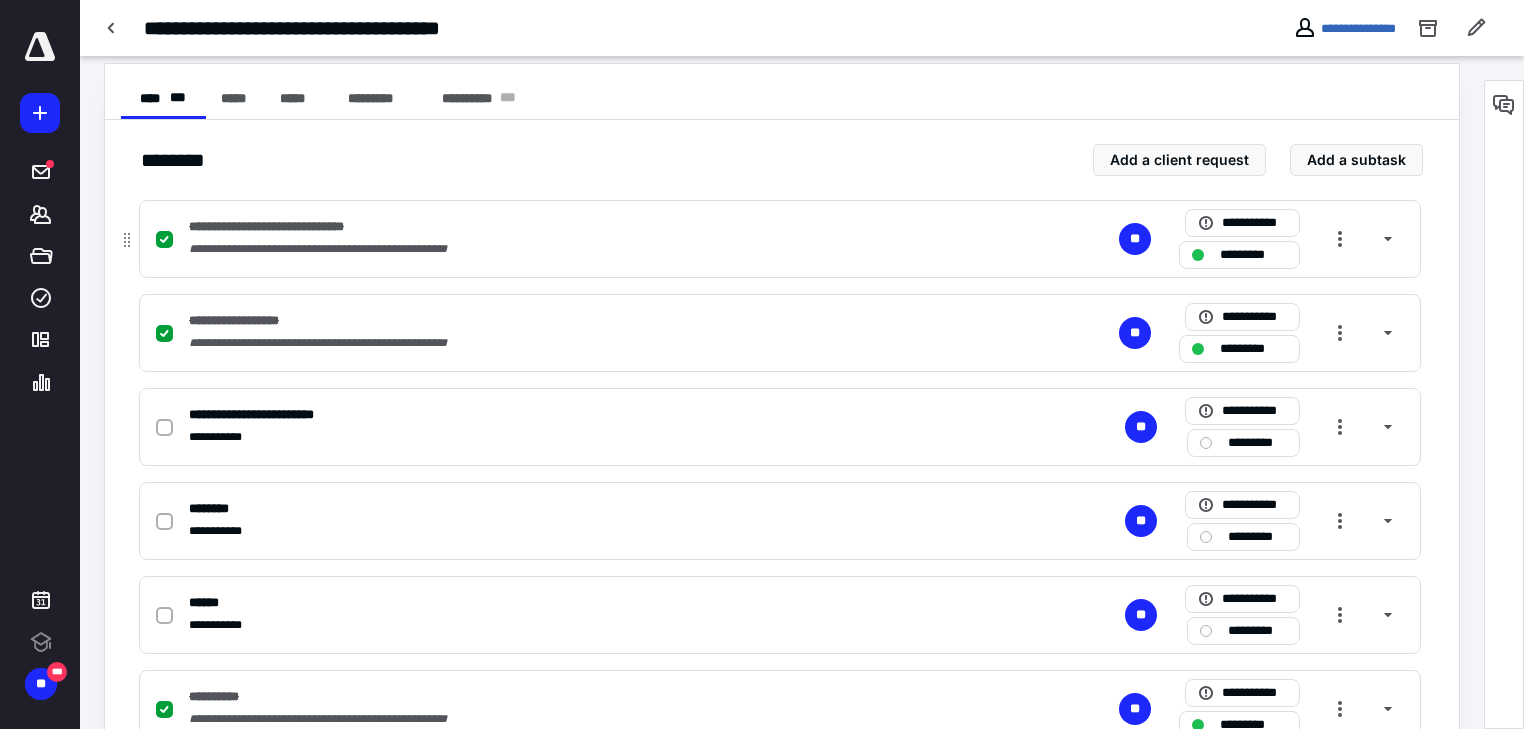 scroll, scrollTop: 0, scrollLeft: 0, axis: both 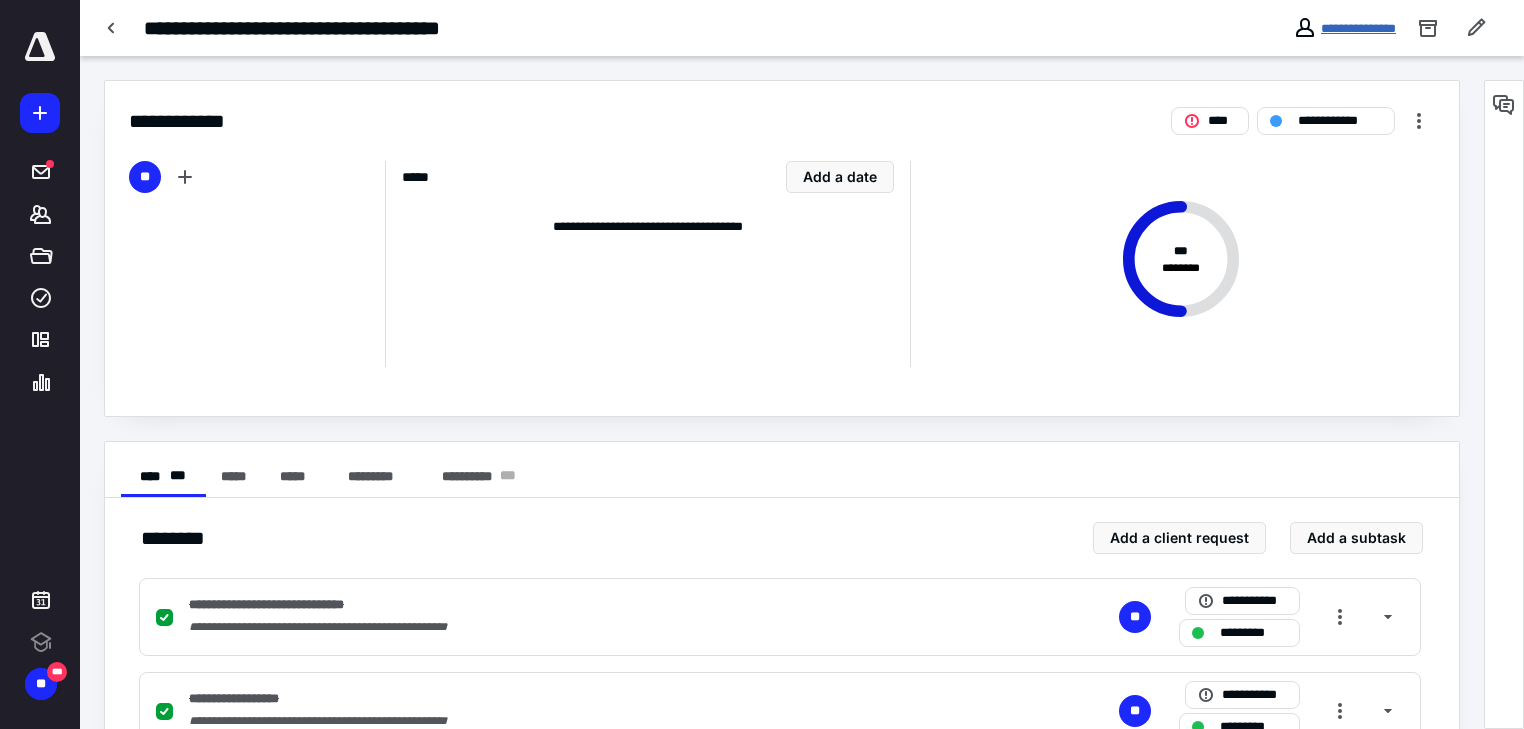 click on "**********" at bounding box center [1358, 28] 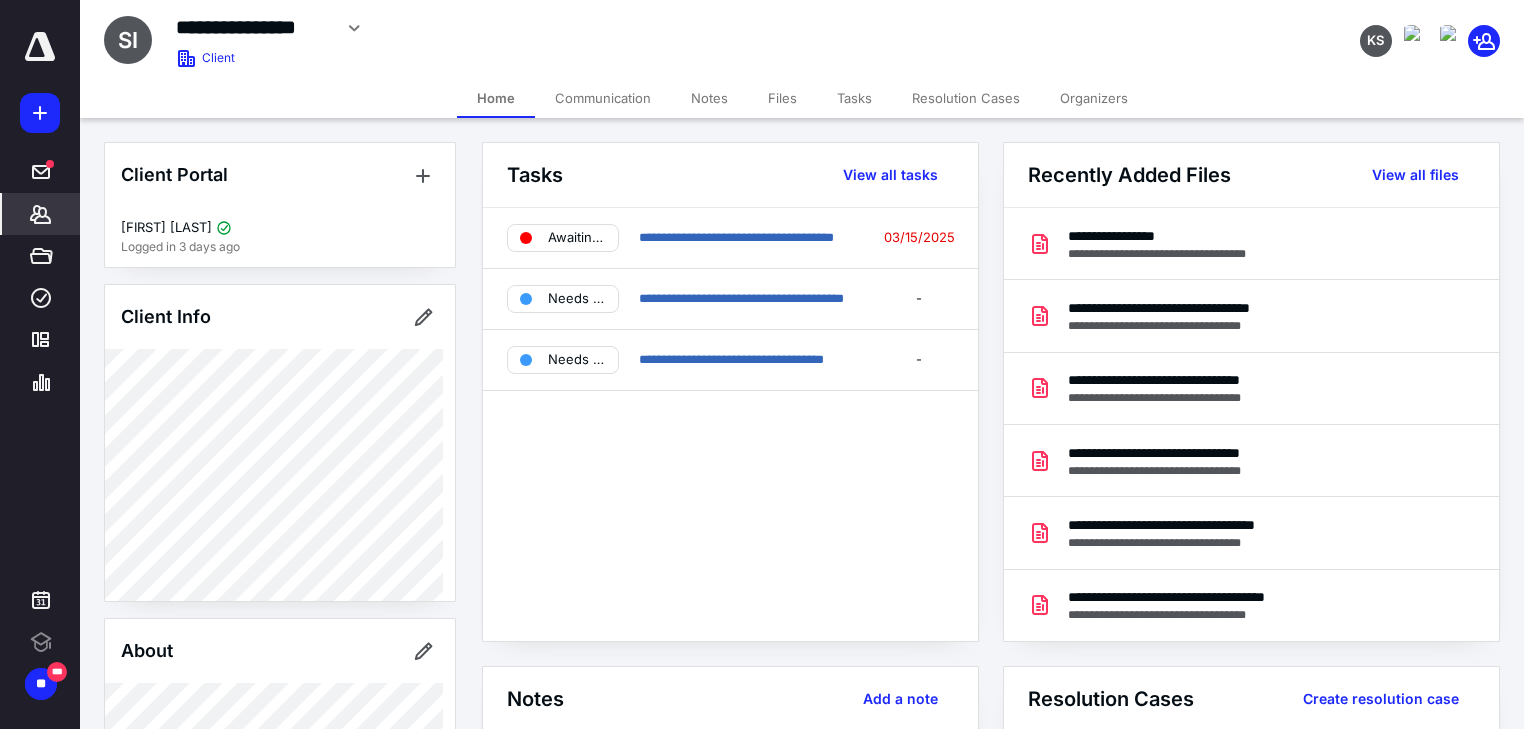 click on "Notes" at bounding box center [709, 98] 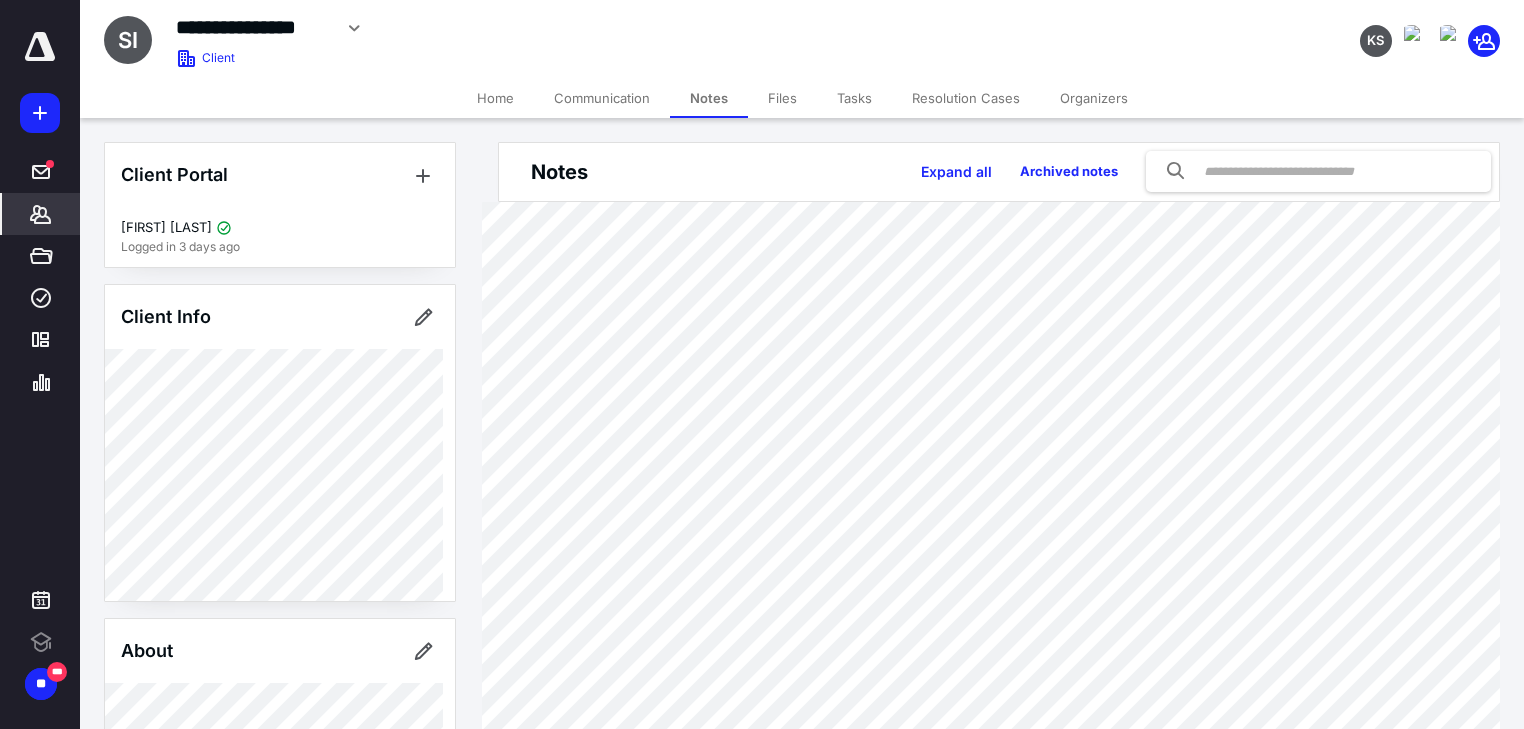 click on "Tasks" at bounding box center [854, 98] 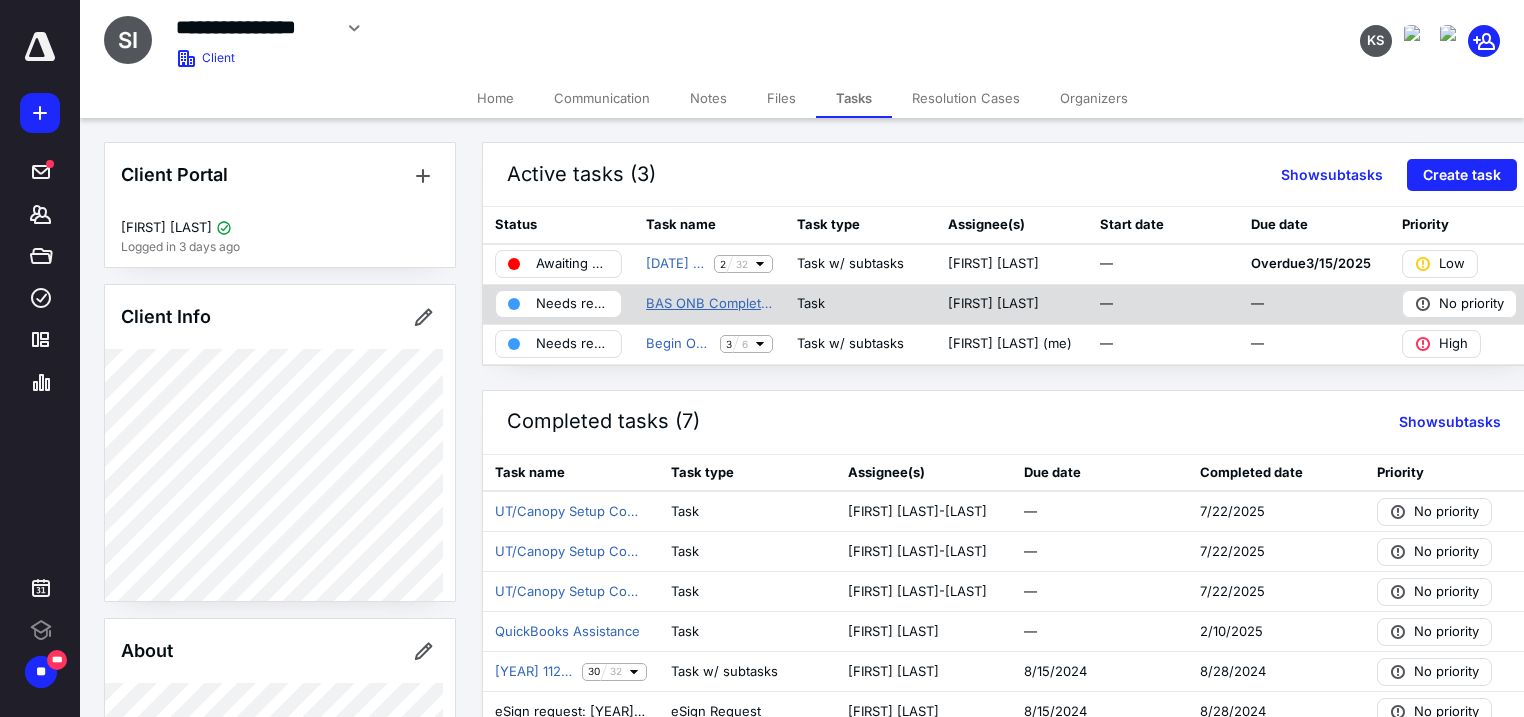 click on "BAS ONB Complete- Ready For SA Assignment" at bounding box center [709, 304] 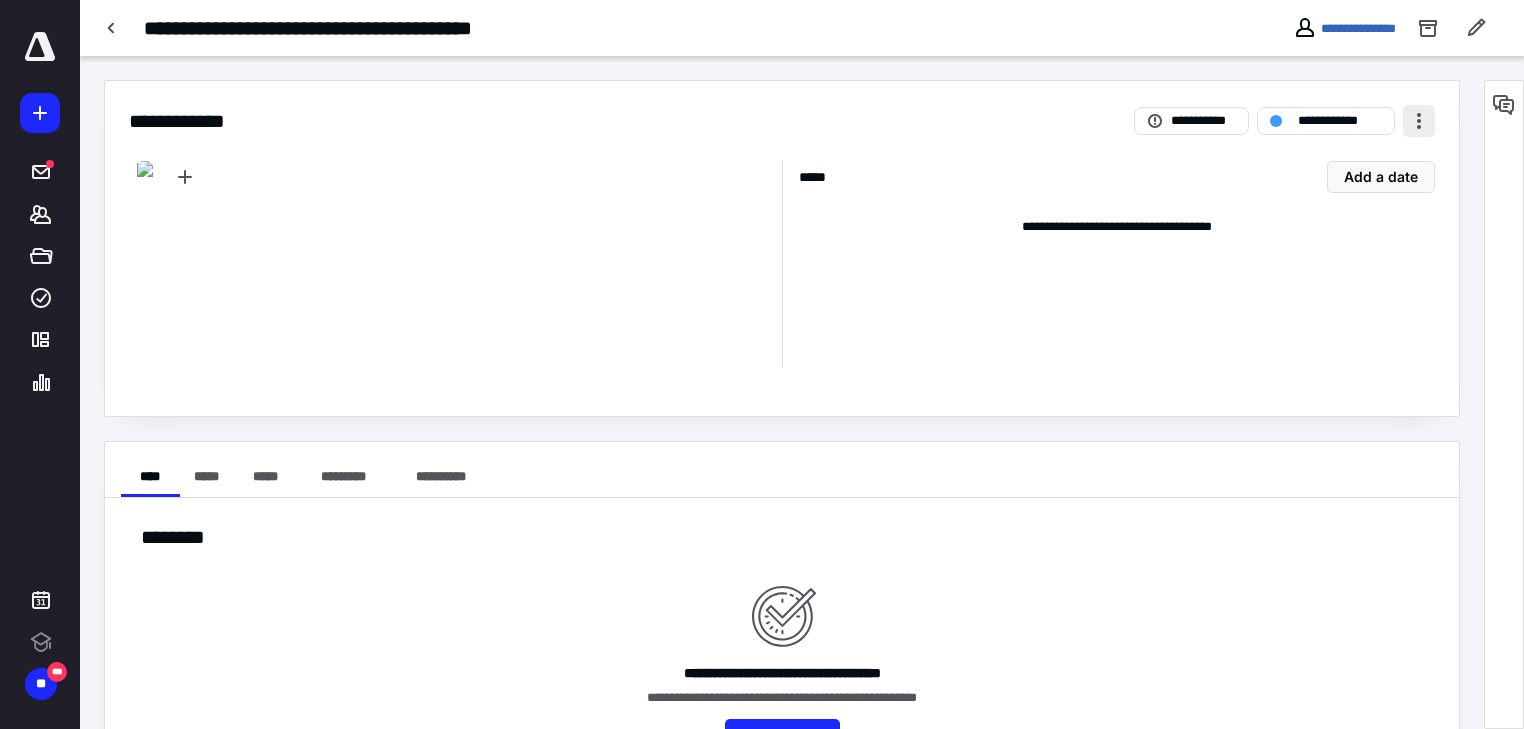 click at bounding box center (1419, 121) 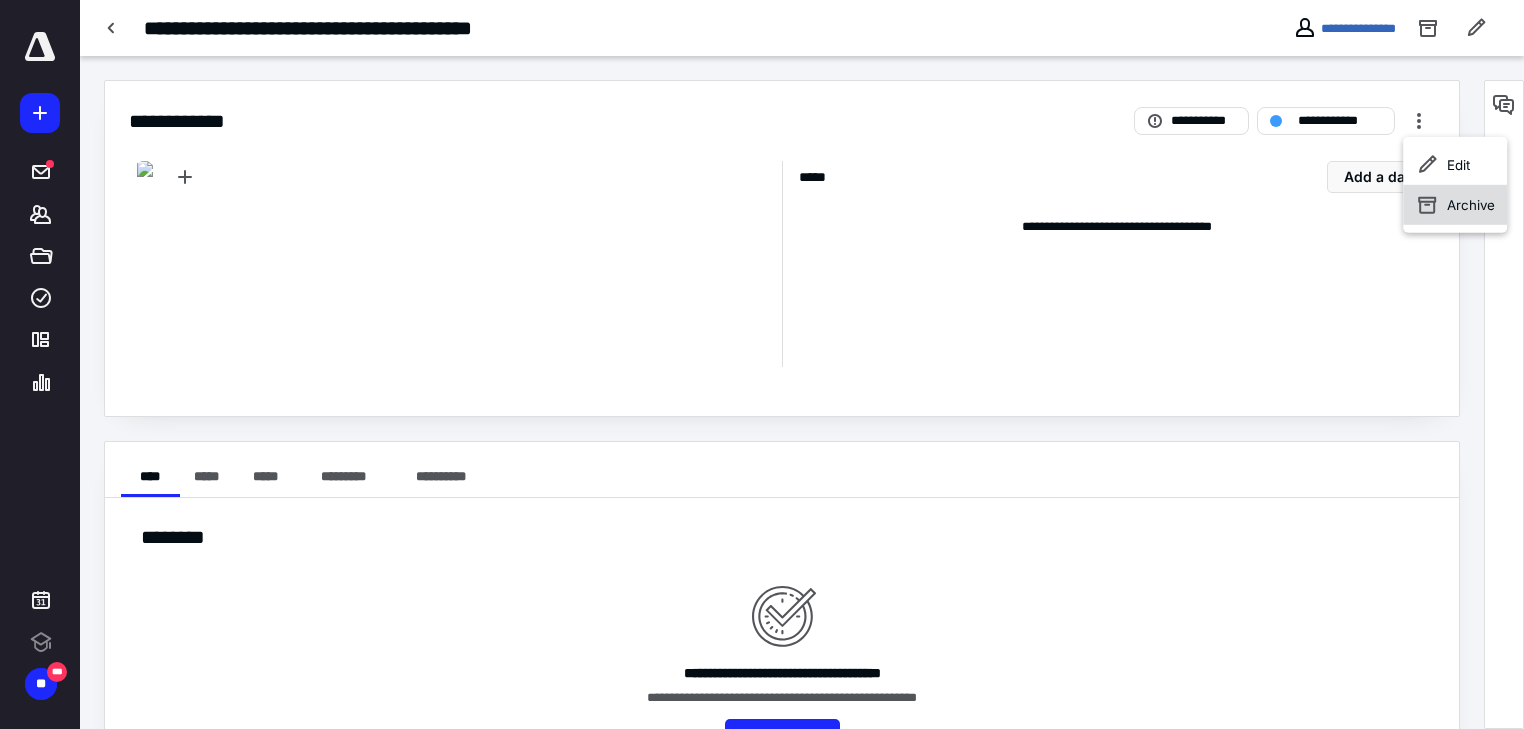 click on "Archive" at bounding box center (1471, 205) 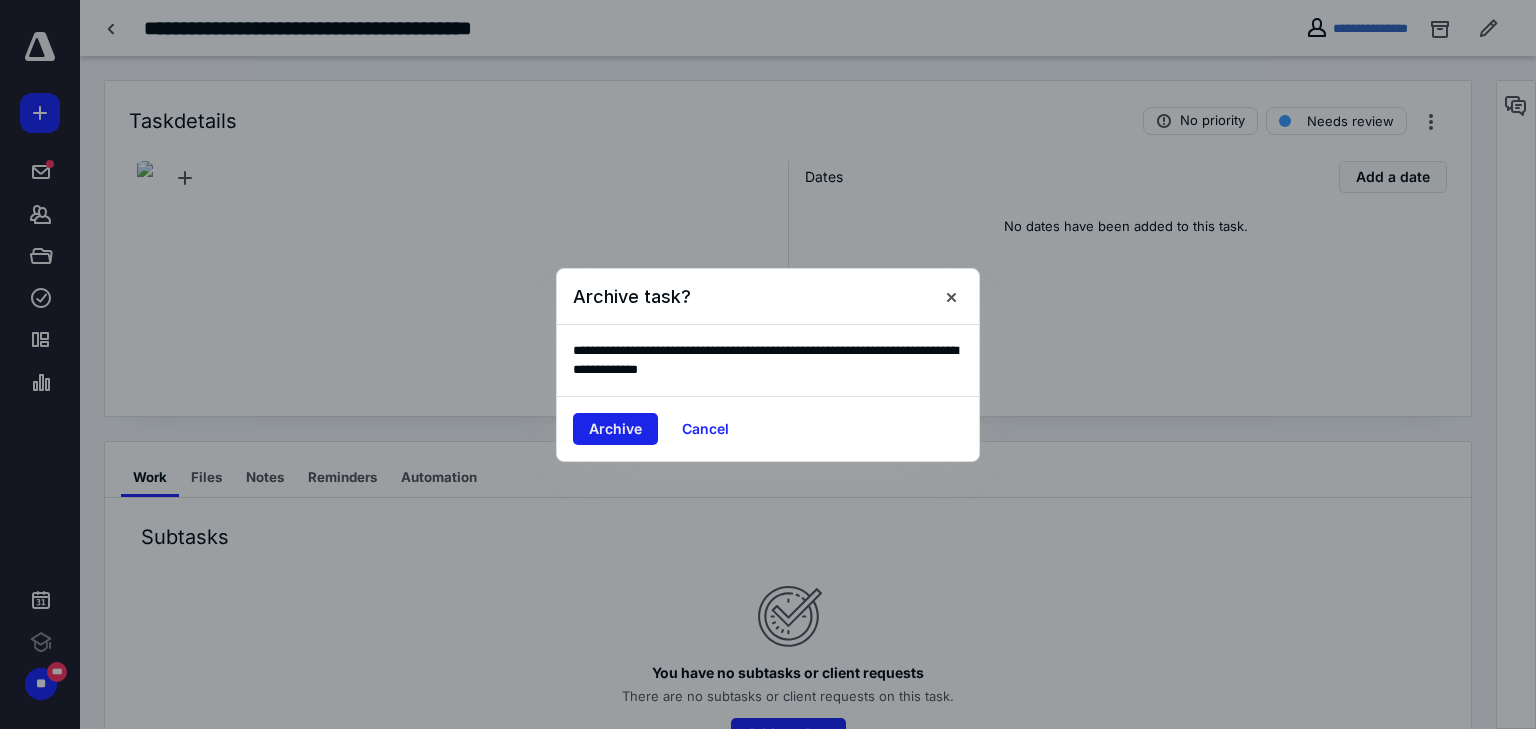 click on "Archive" at bounding box center (615, 429) 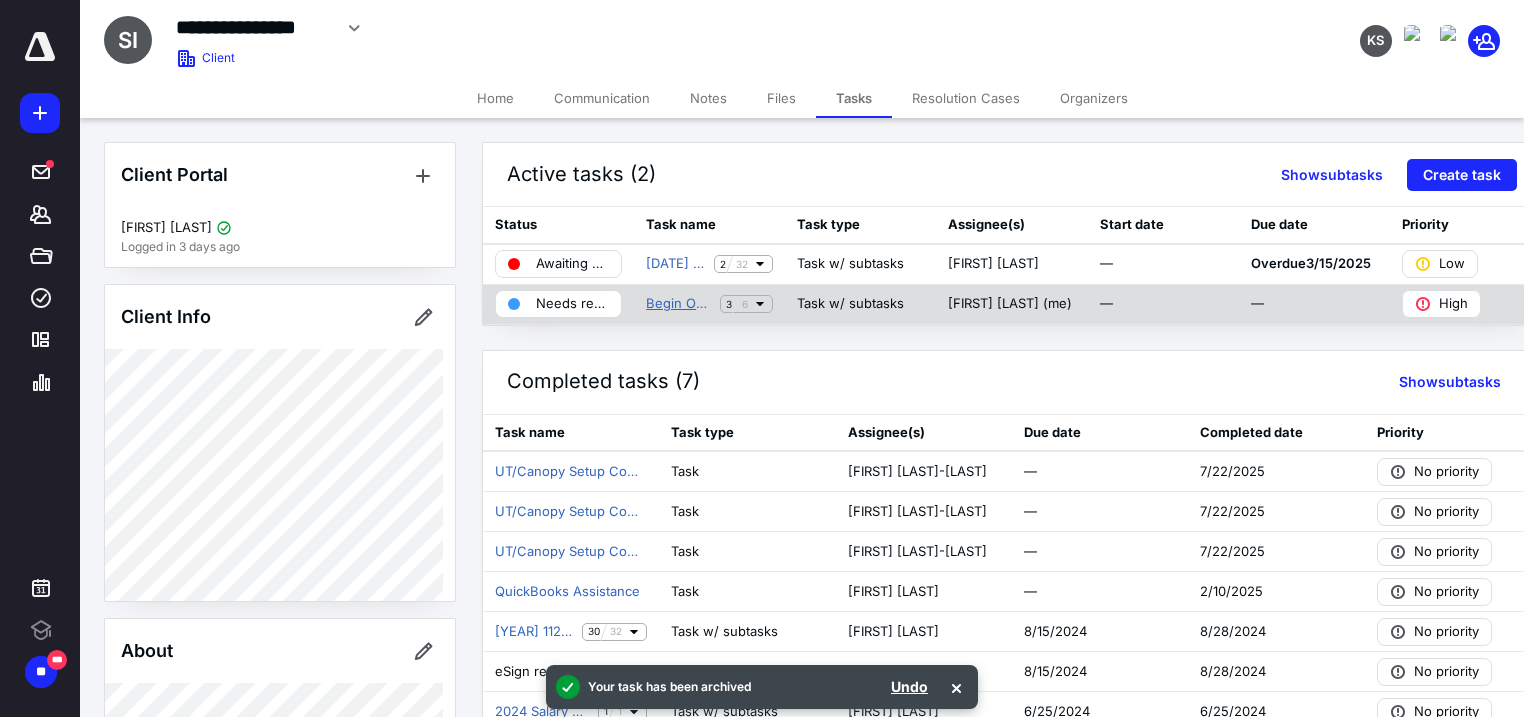 click on "Begin Onboarding BAS Silver ([FIRST])" at bounding box center [679, 304] 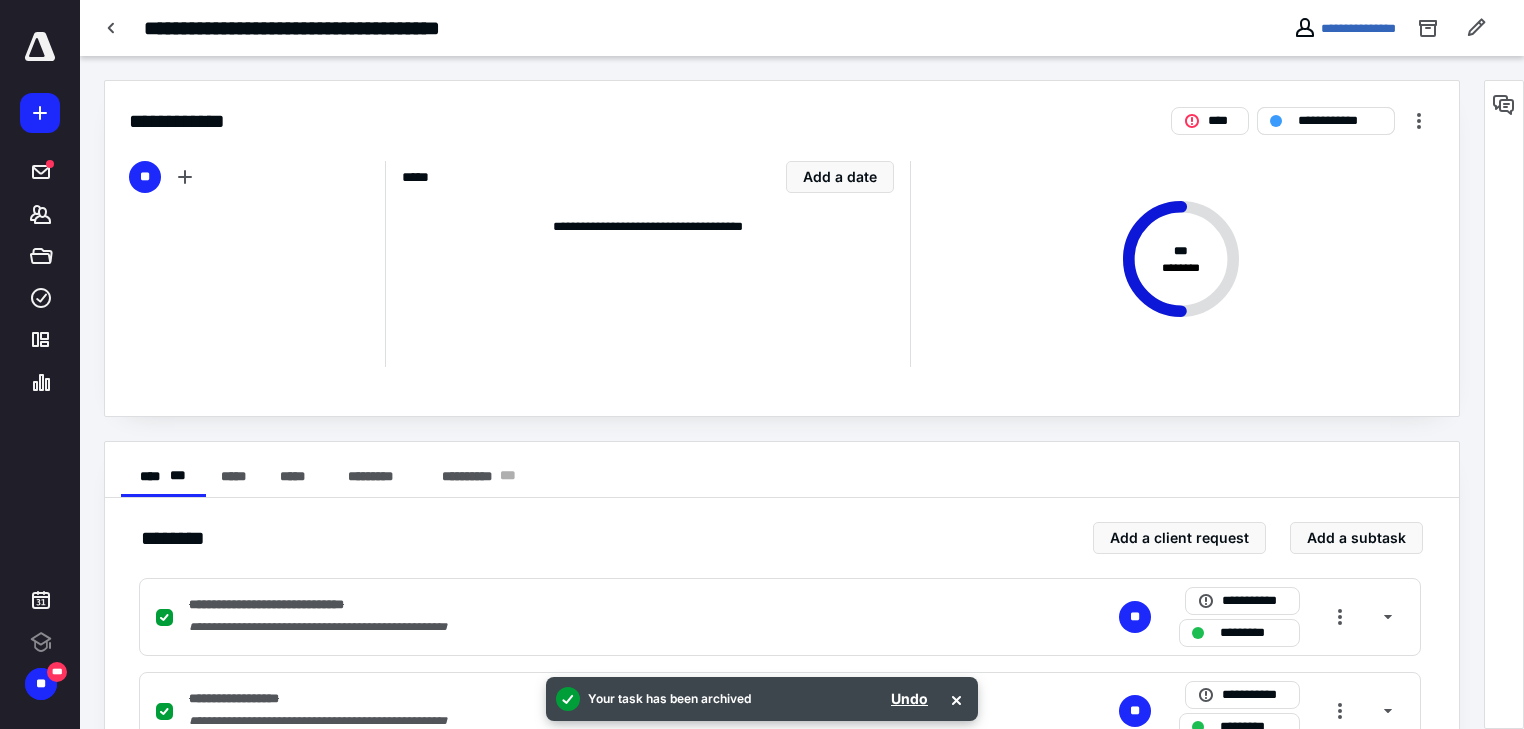 click on "**********" at bounding box center [1340, 121] 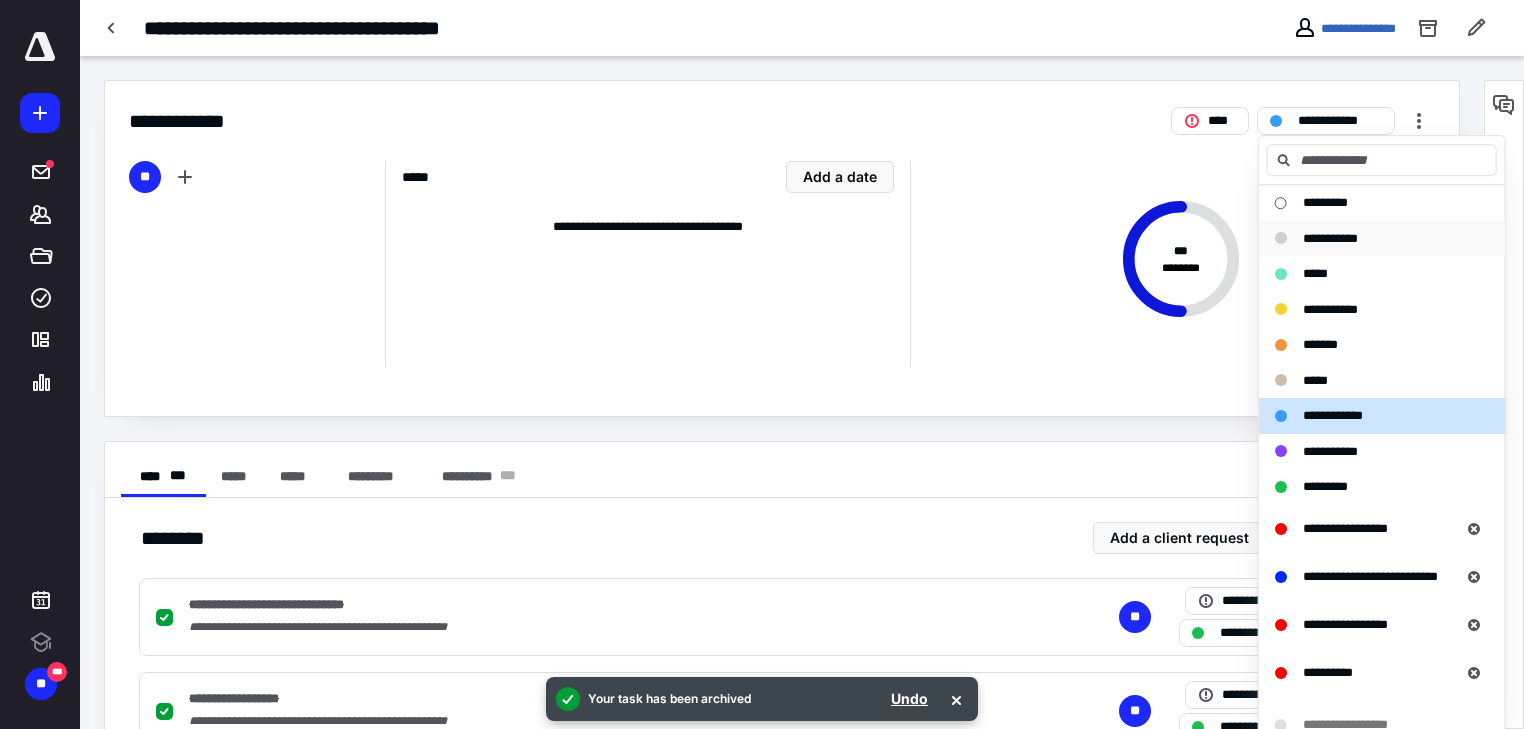 click on "**********" at bounding box center (1330, 238) 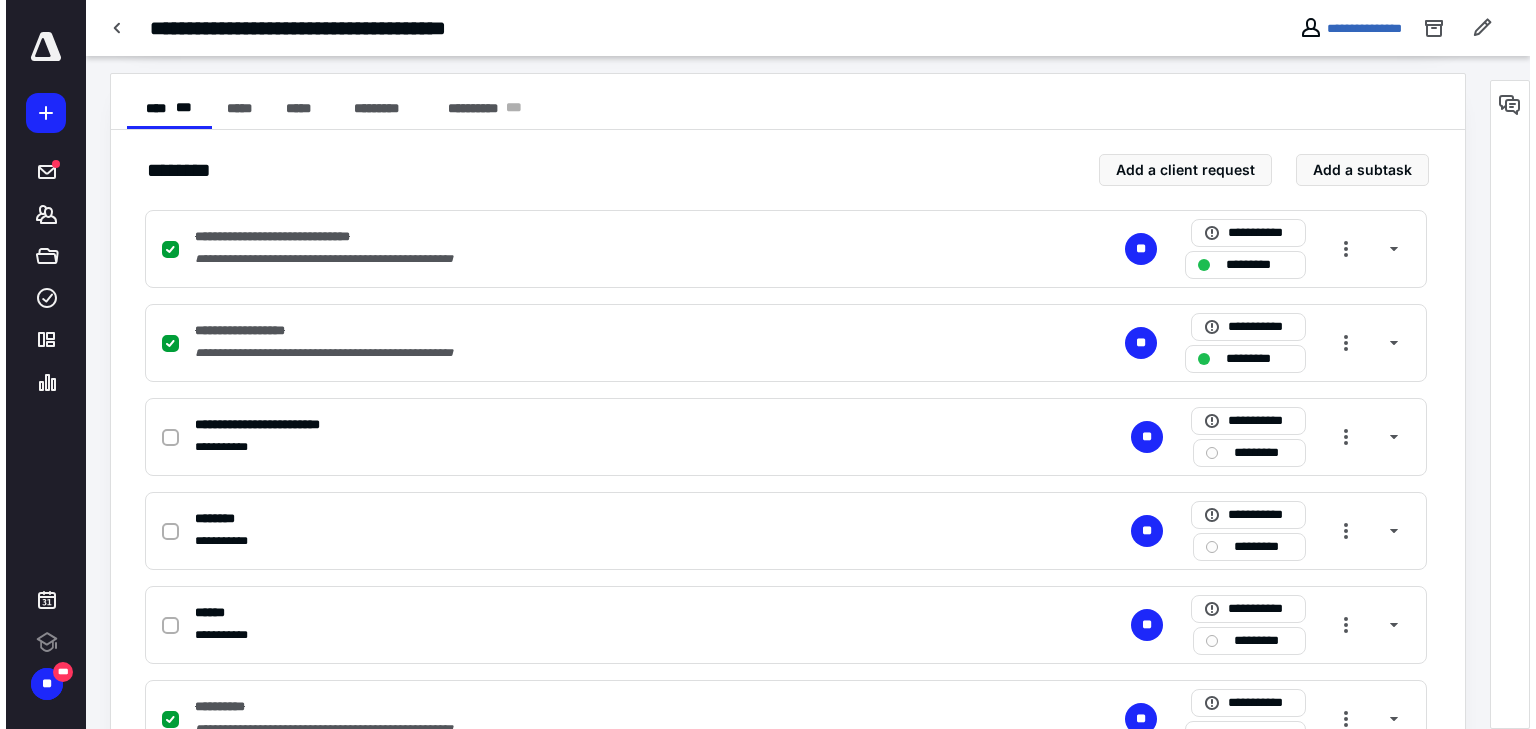 scroll, scrollTop: 0, scrollLeft: 0, axis: both 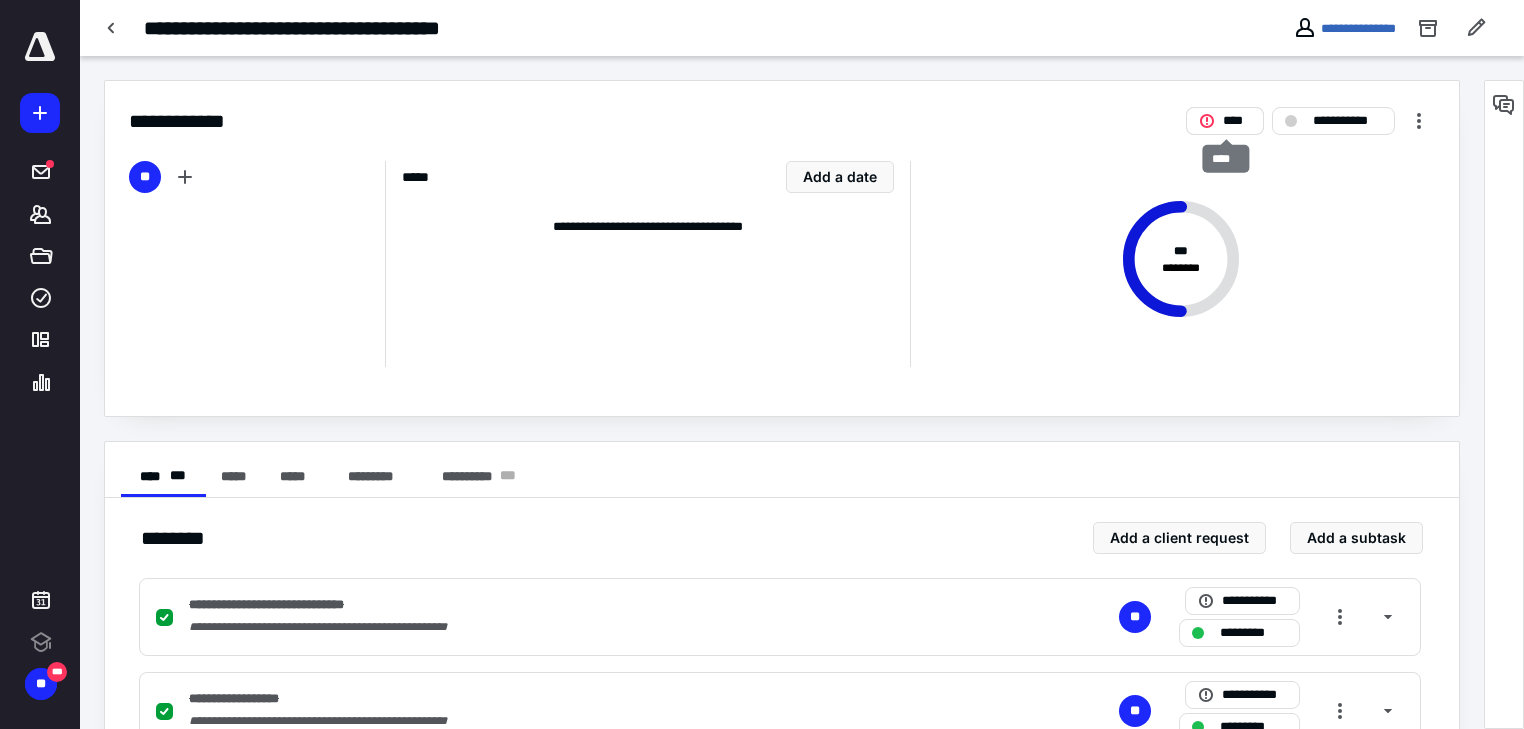 click on "****" at bounding box center (1225, 121) 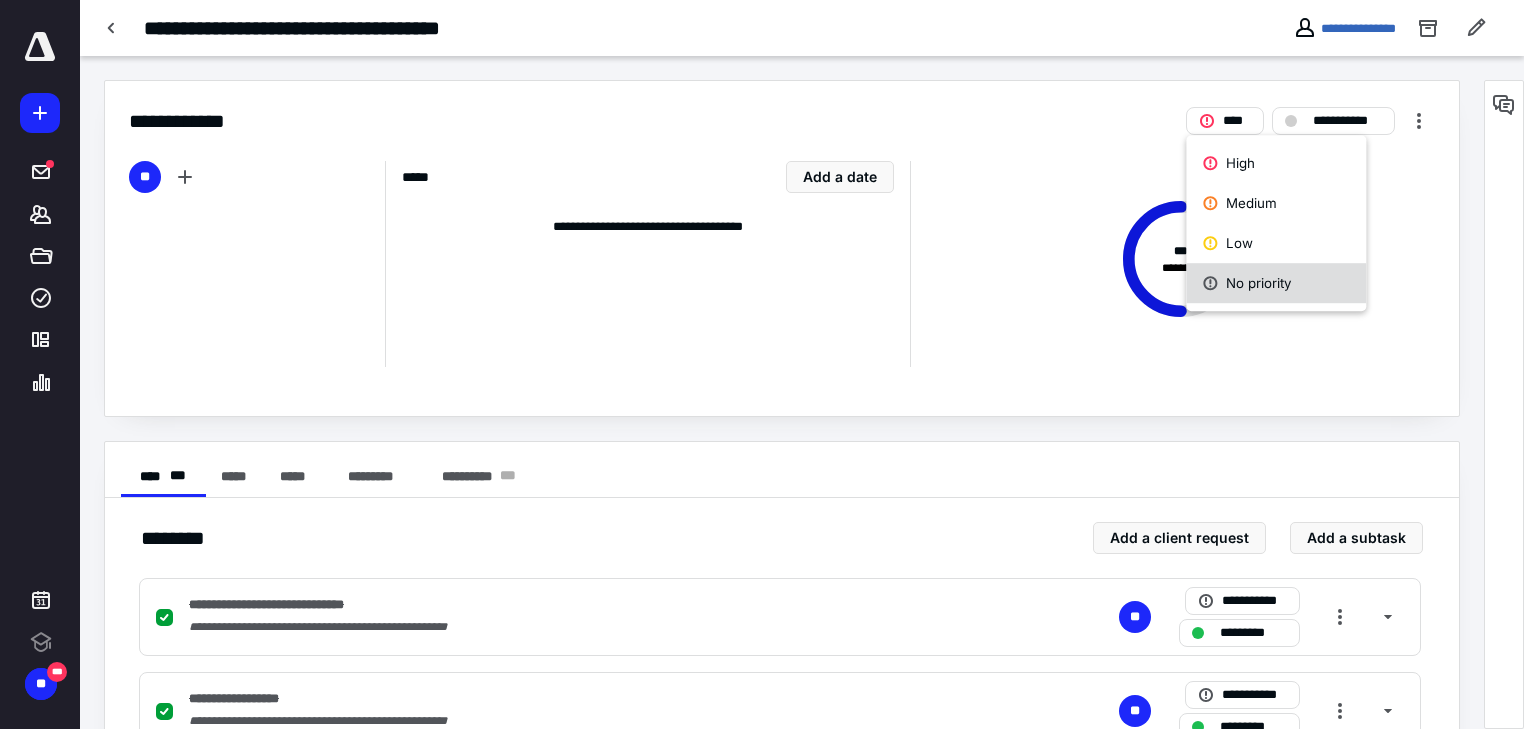 click on "No priority" at bounding box center [1276, 283] 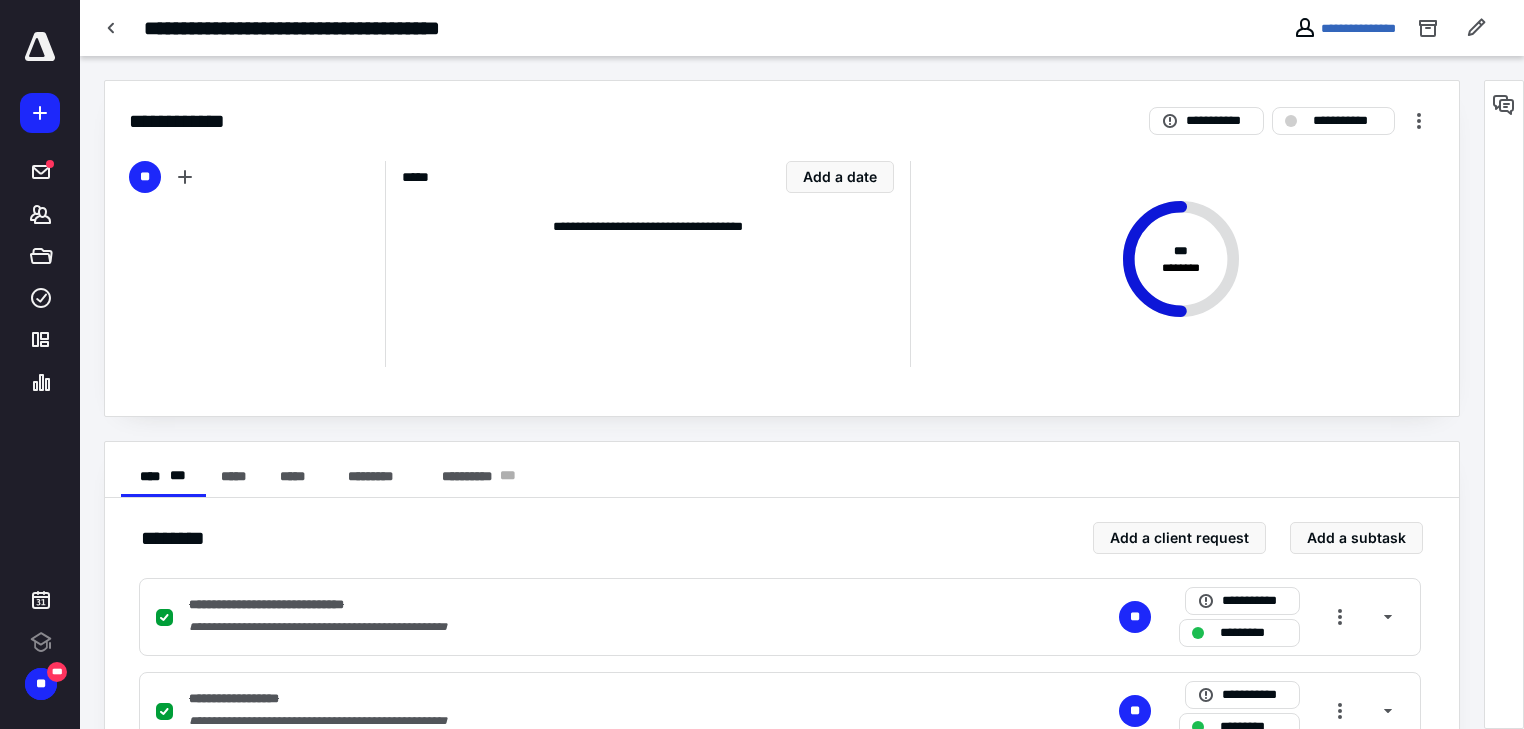 click on "**********" at bounding box center [1344, 28] 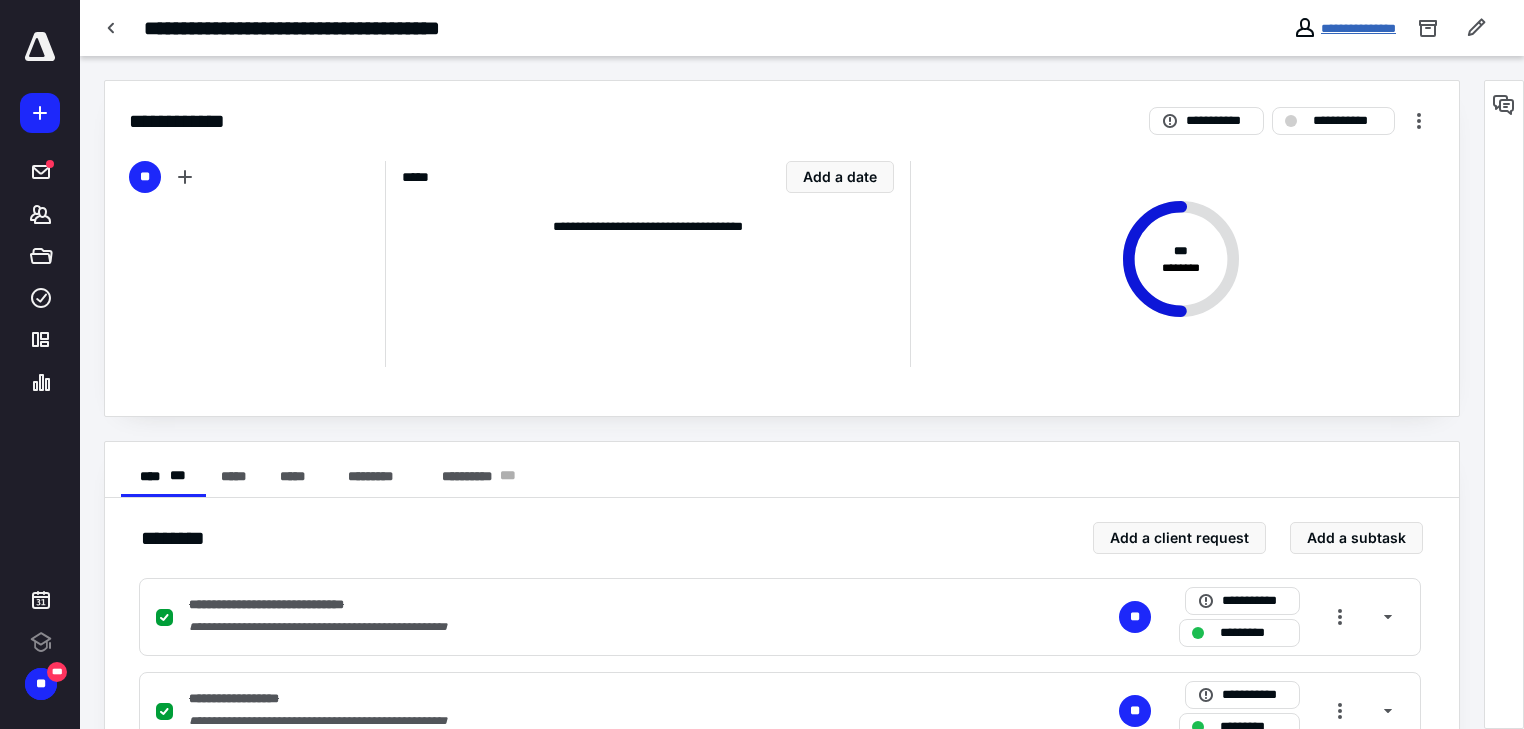 click on "**********" at bounding box center (1358, 28) 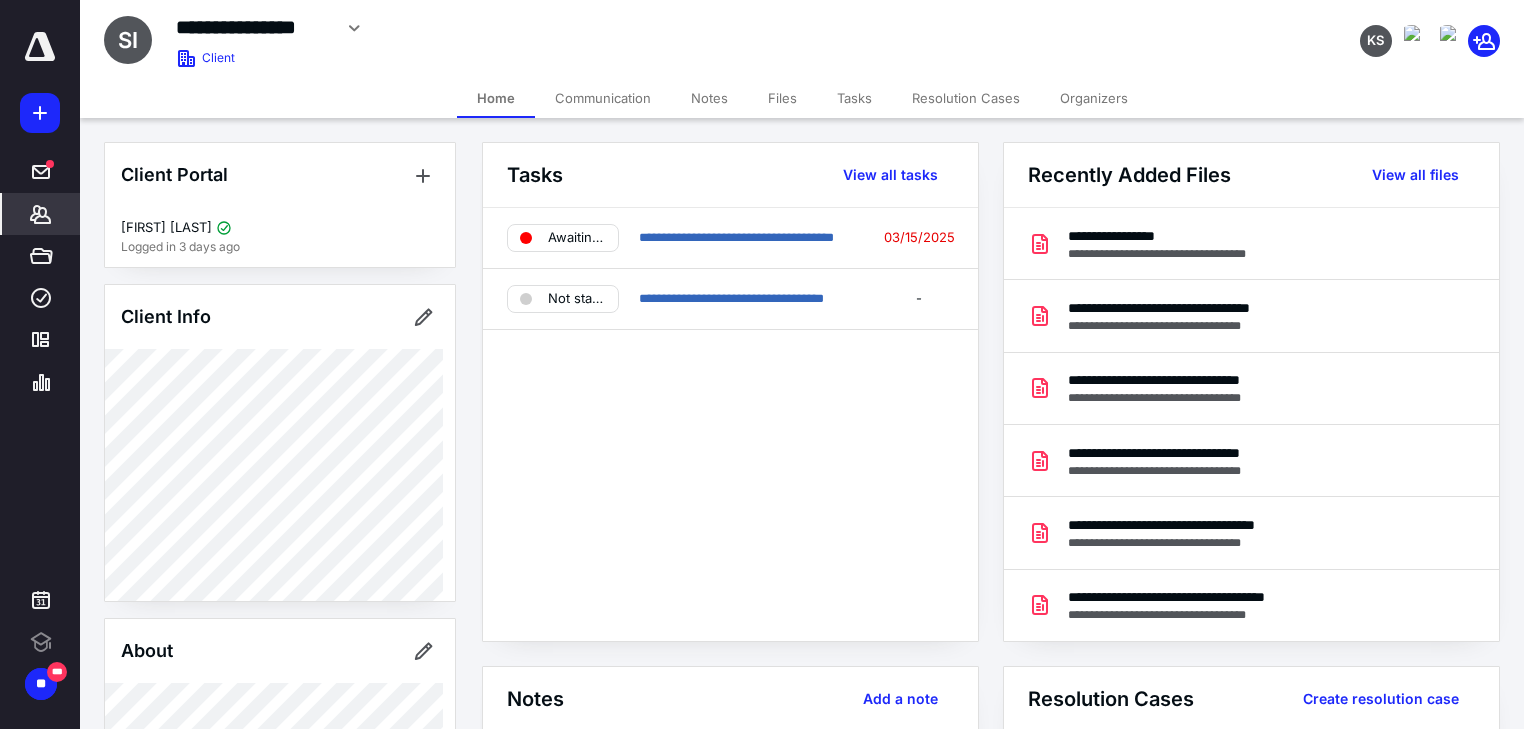 click on "Files" at bounding box center [782, 98] 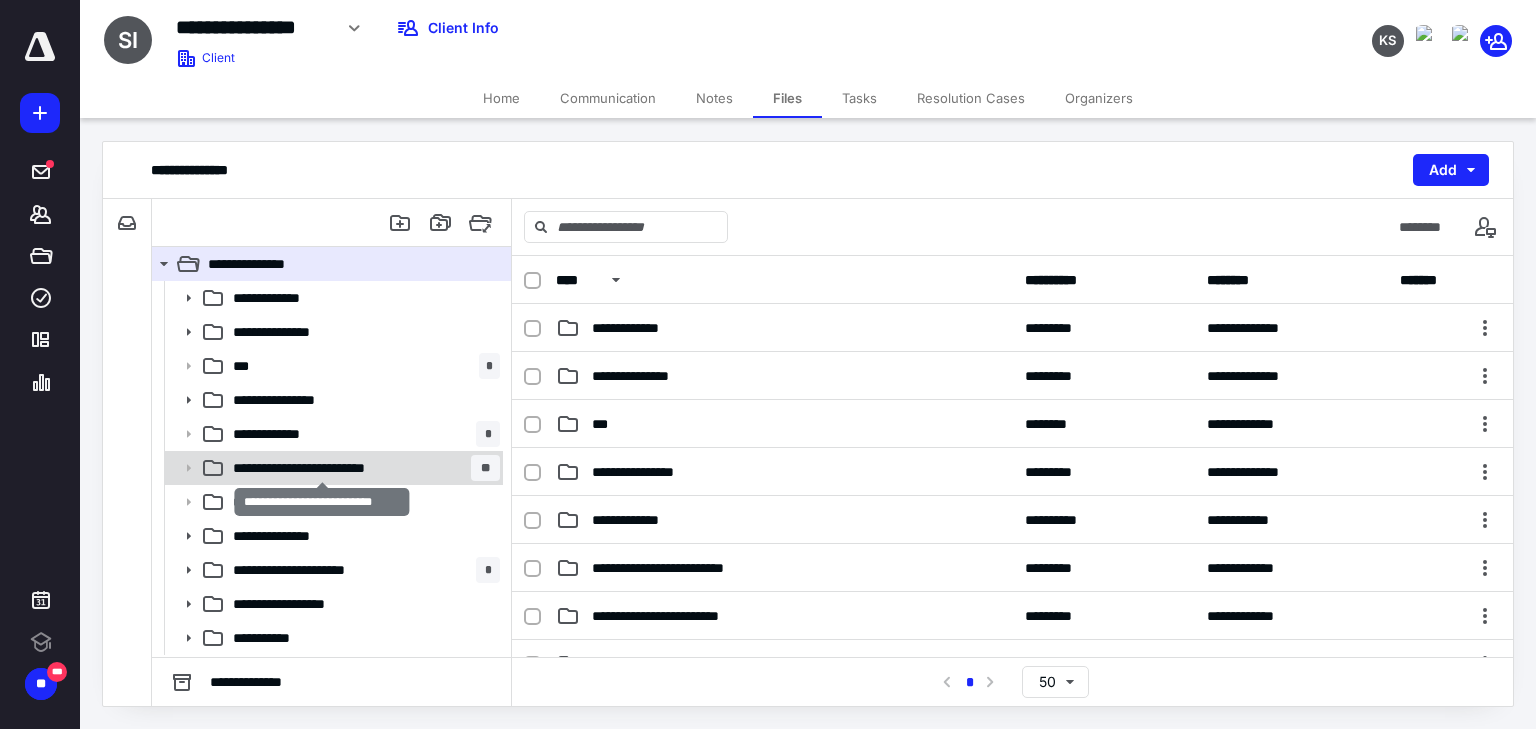 click on "**********" at bounding box center (322, 468) 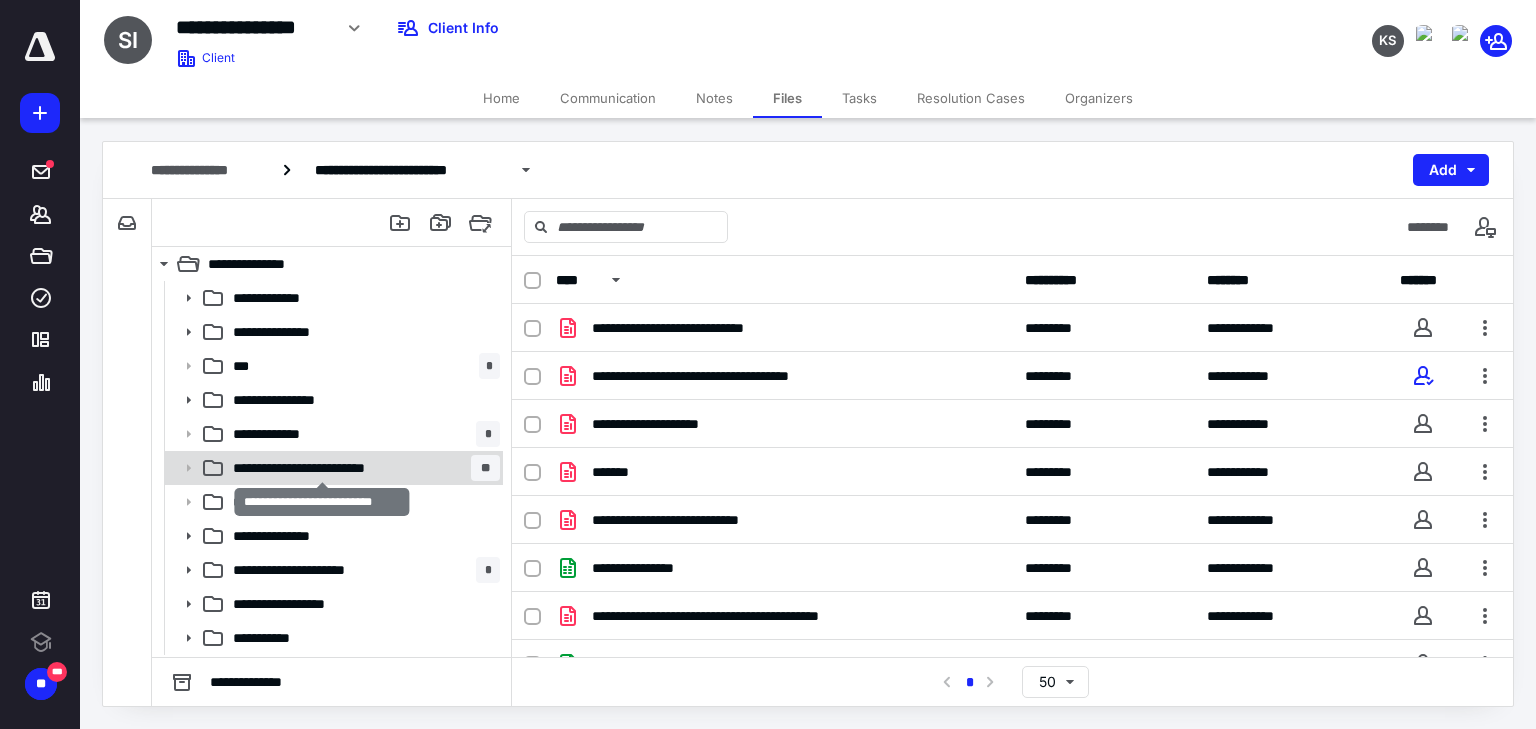 click on "**********" at bounding box center (322, 468) 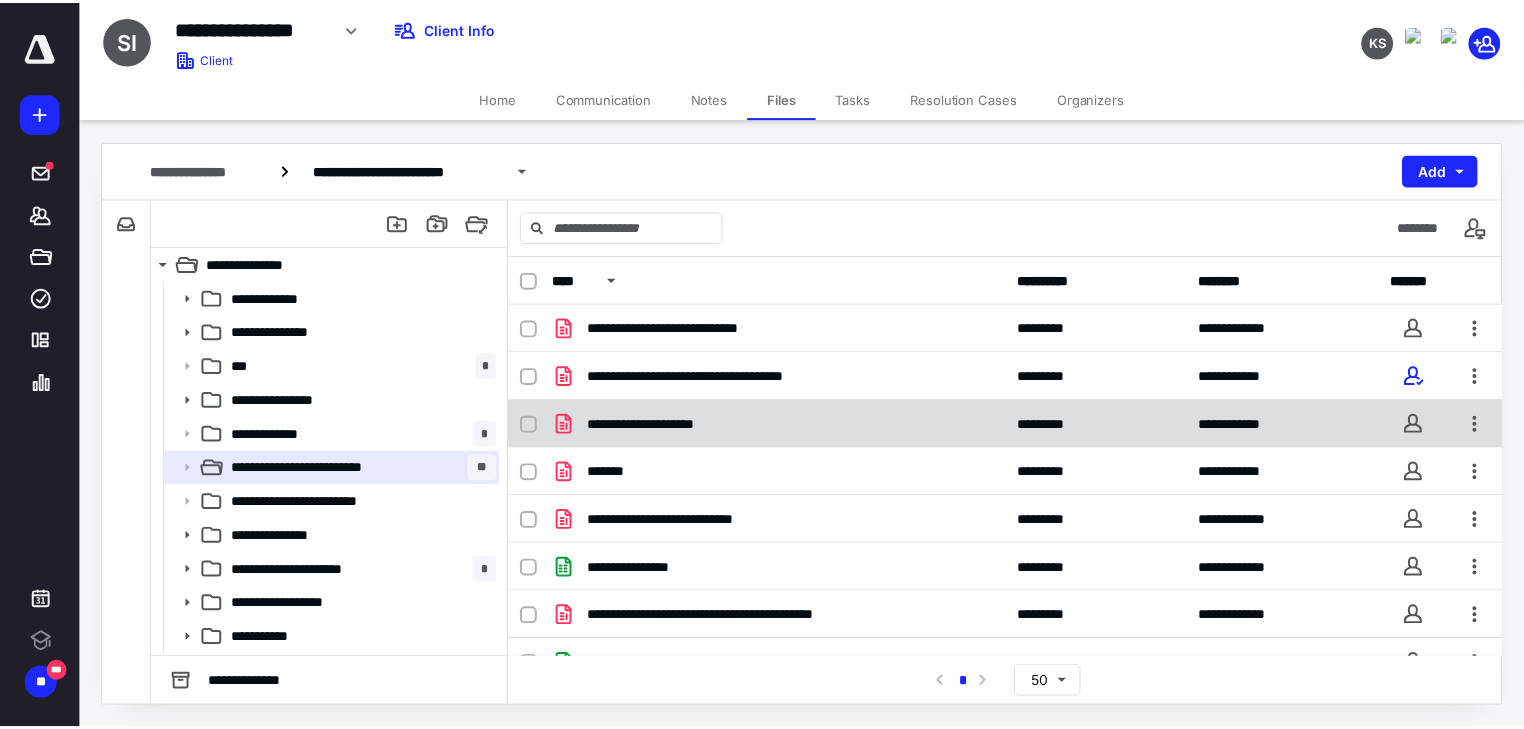 scroll, scrollTop: 0, scrollLeft: 0, axis: both 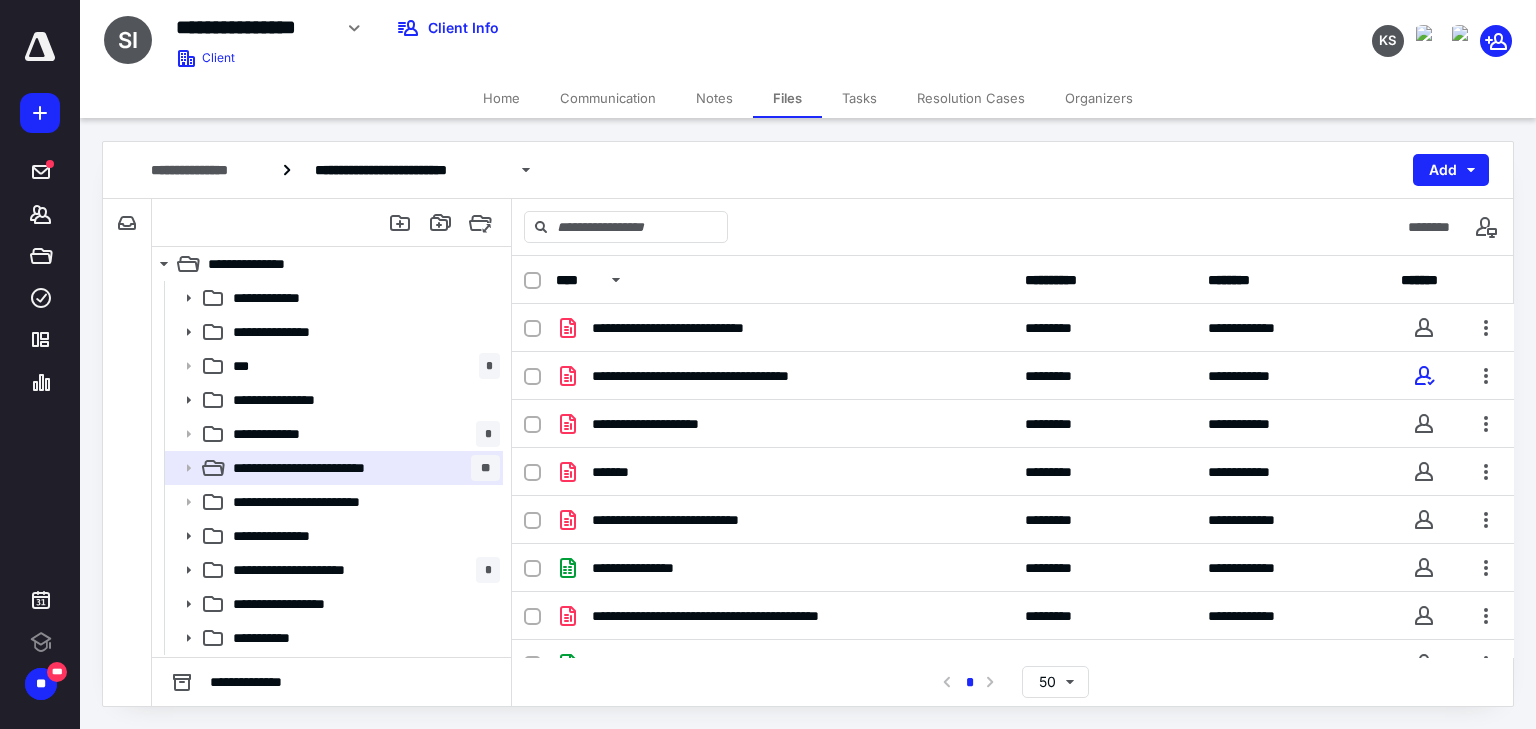 click on "Notes" at bounding box center (714, 98) 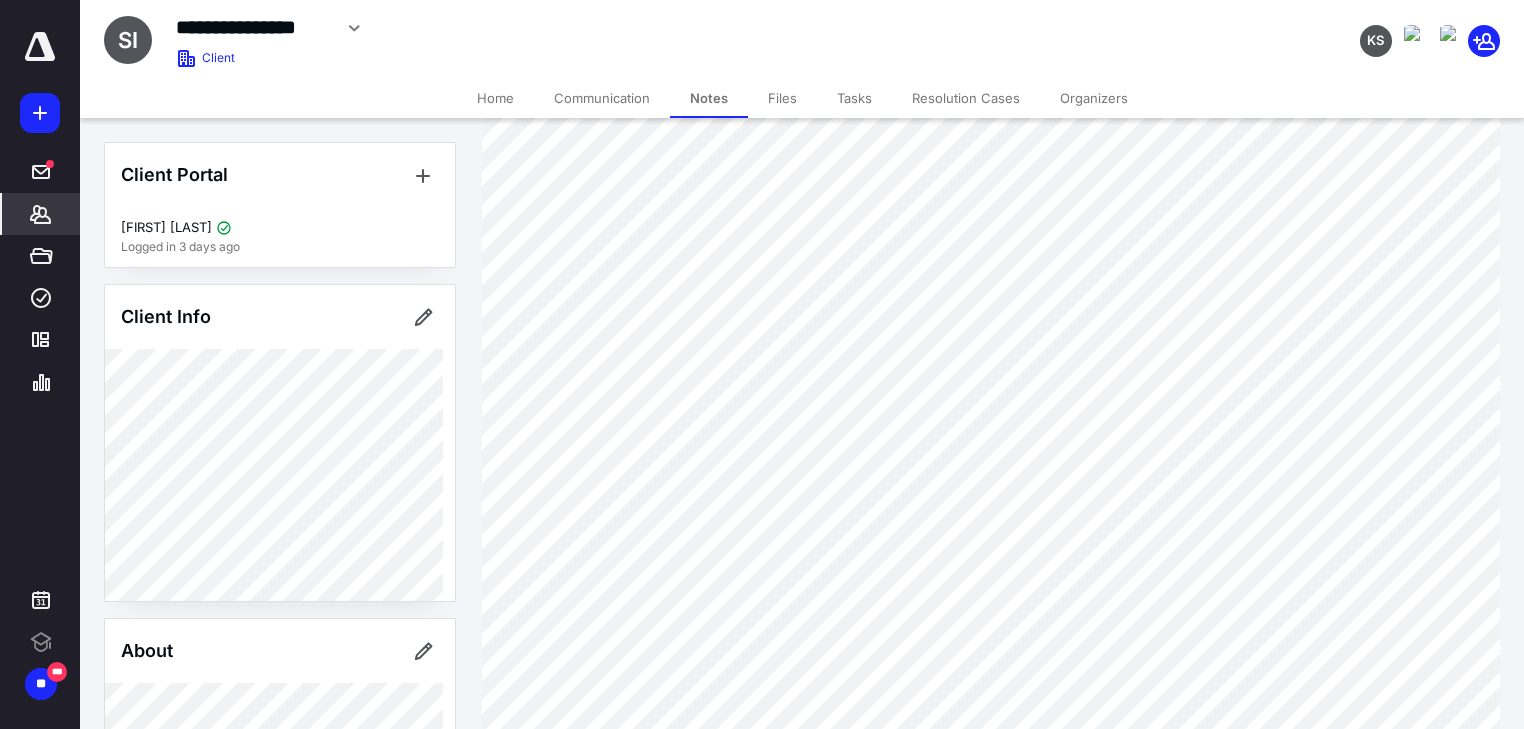 scroll, scrollTop: 140, scrollLeft: 0, axis: vertical 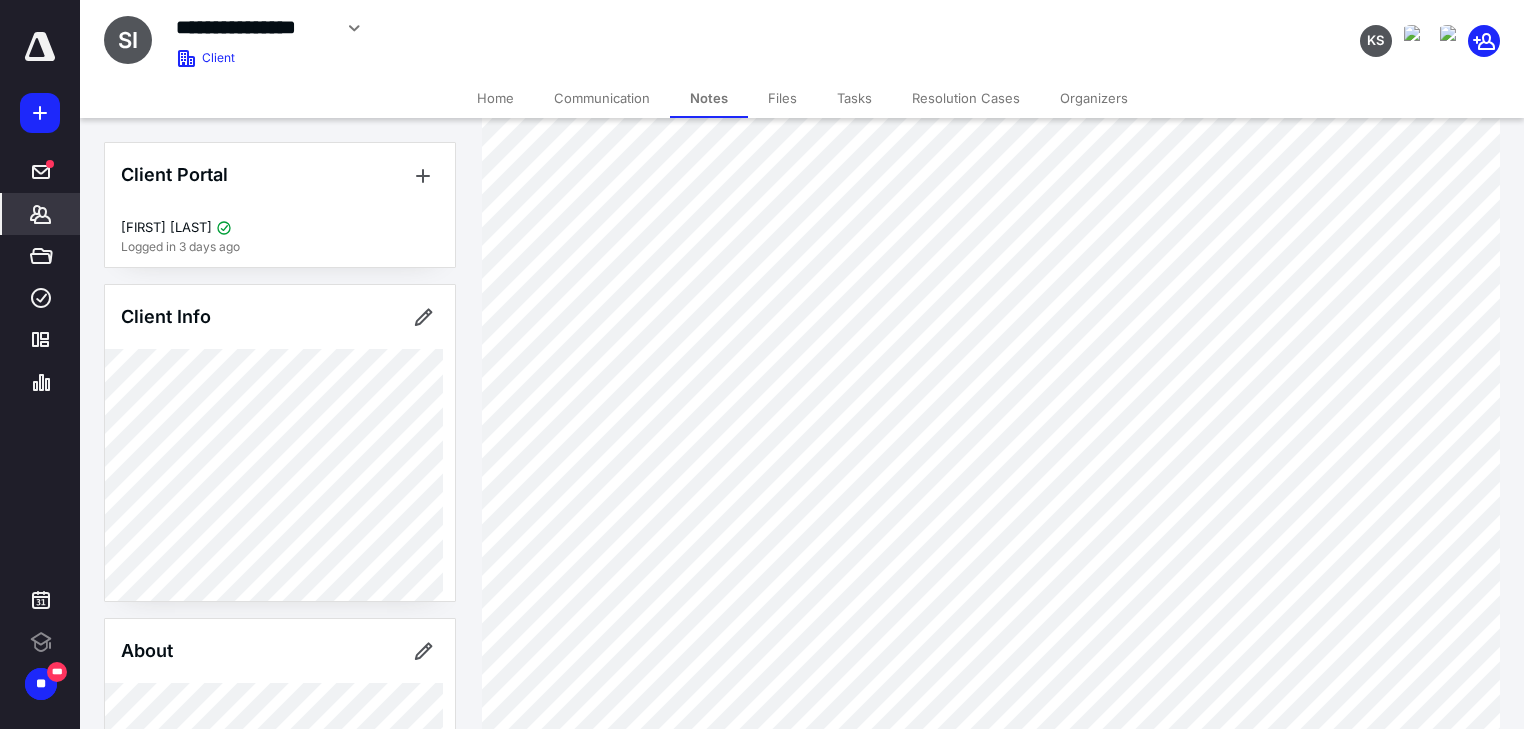 click on "Home" at bounding box center [495, 98] 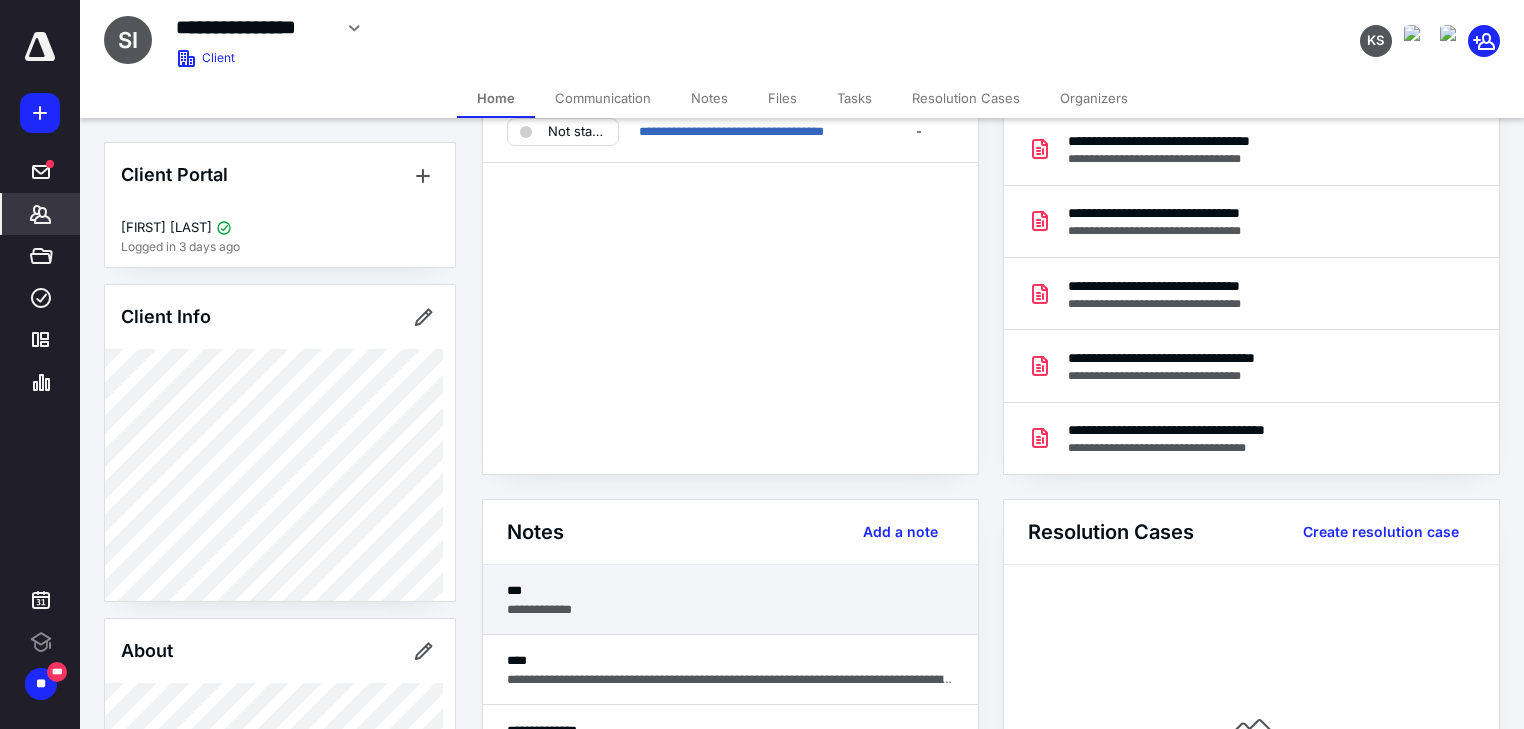 scroll, scrollTop: 240, scrollLeft: 0, axis: vertical 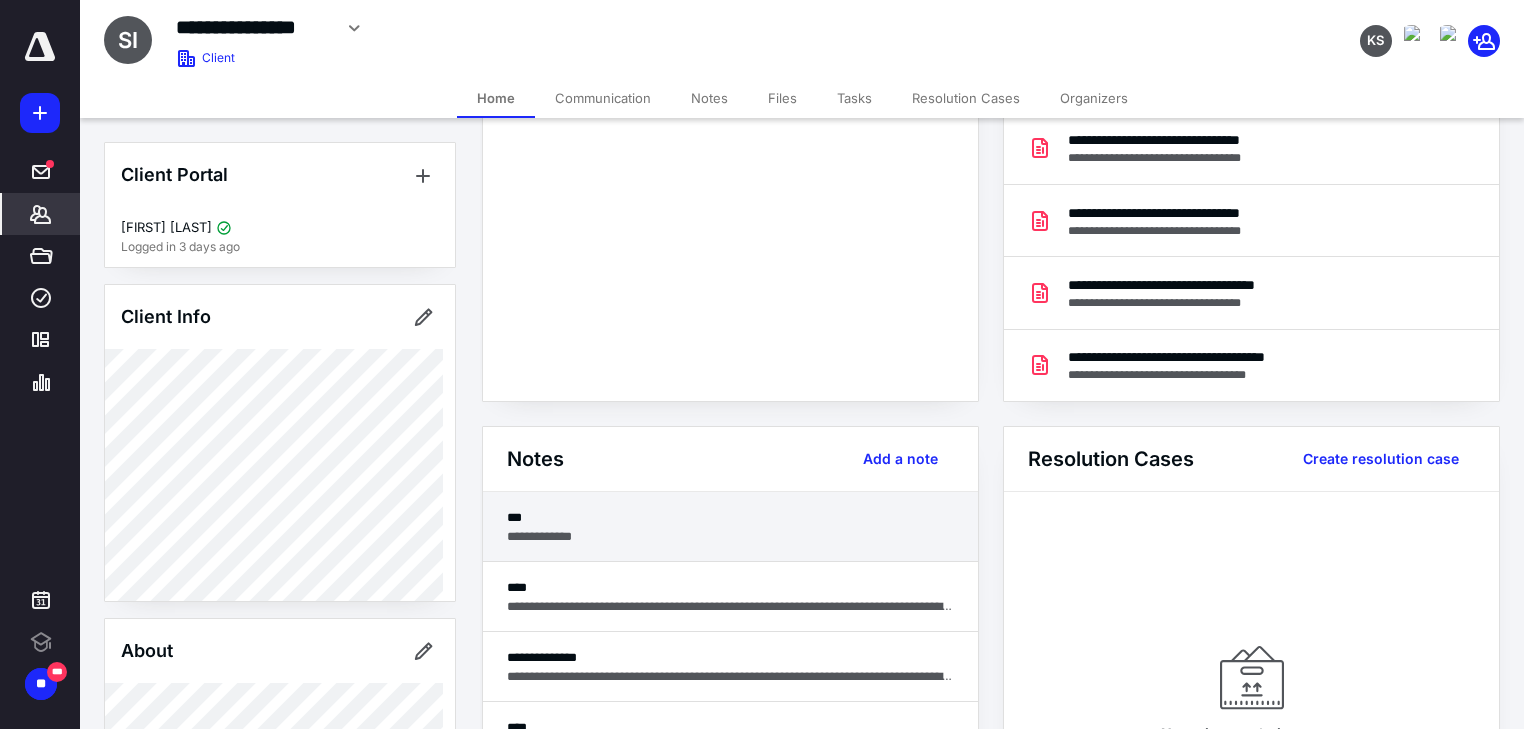 click on "**********" at bounding box center [730, 536] 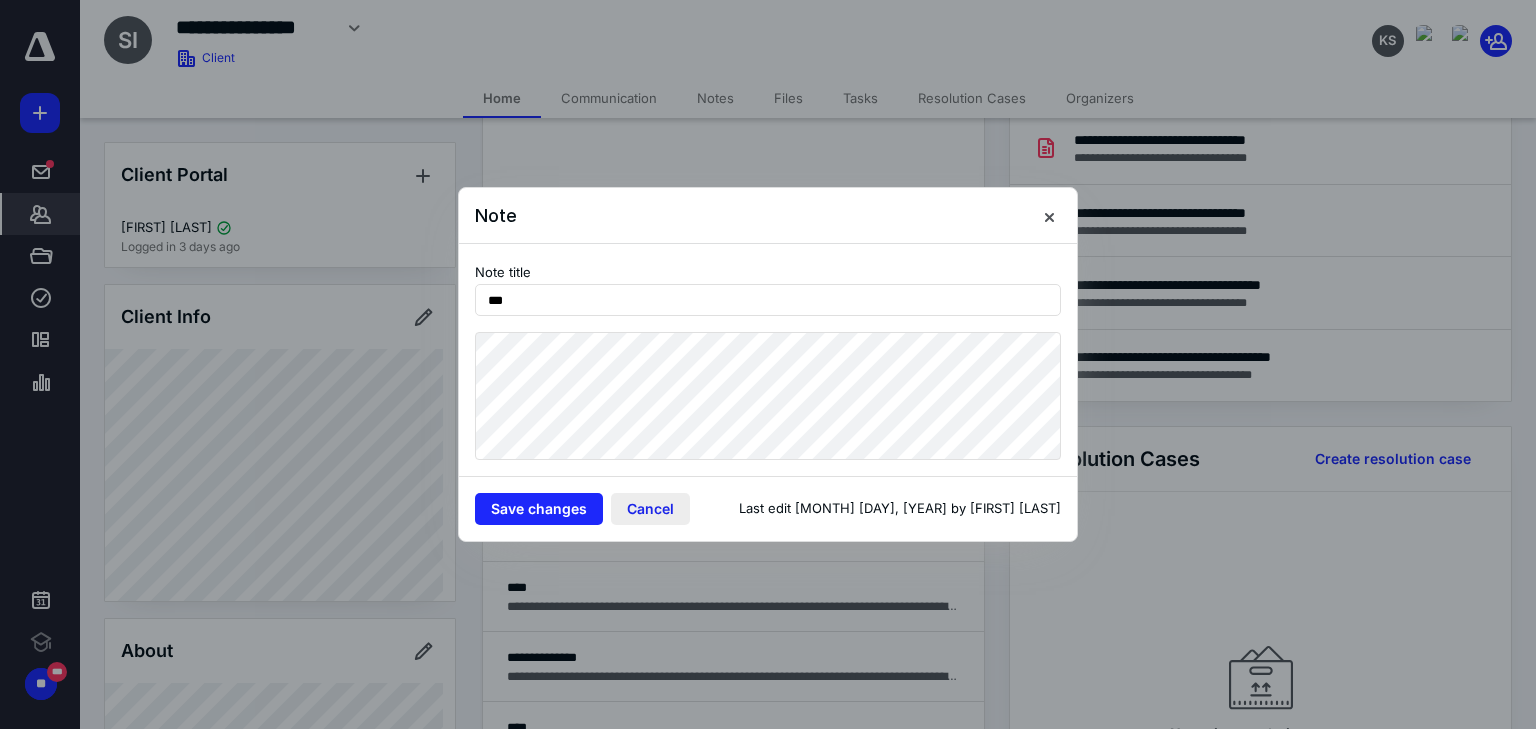 click on "Cancel" at bounding box center [650, 509] 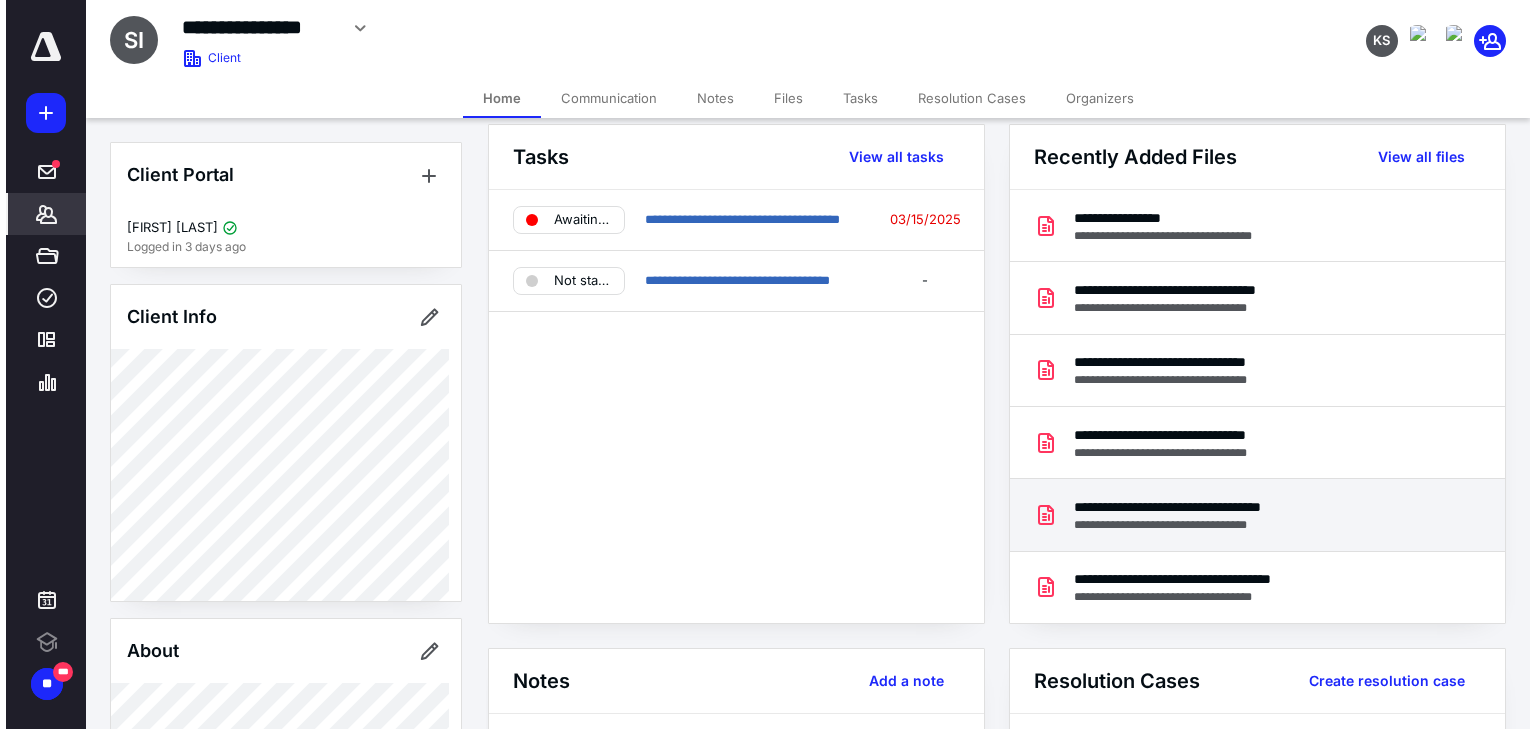 scroll, scrollTop: 0, scrollLeft: 0, axis: both 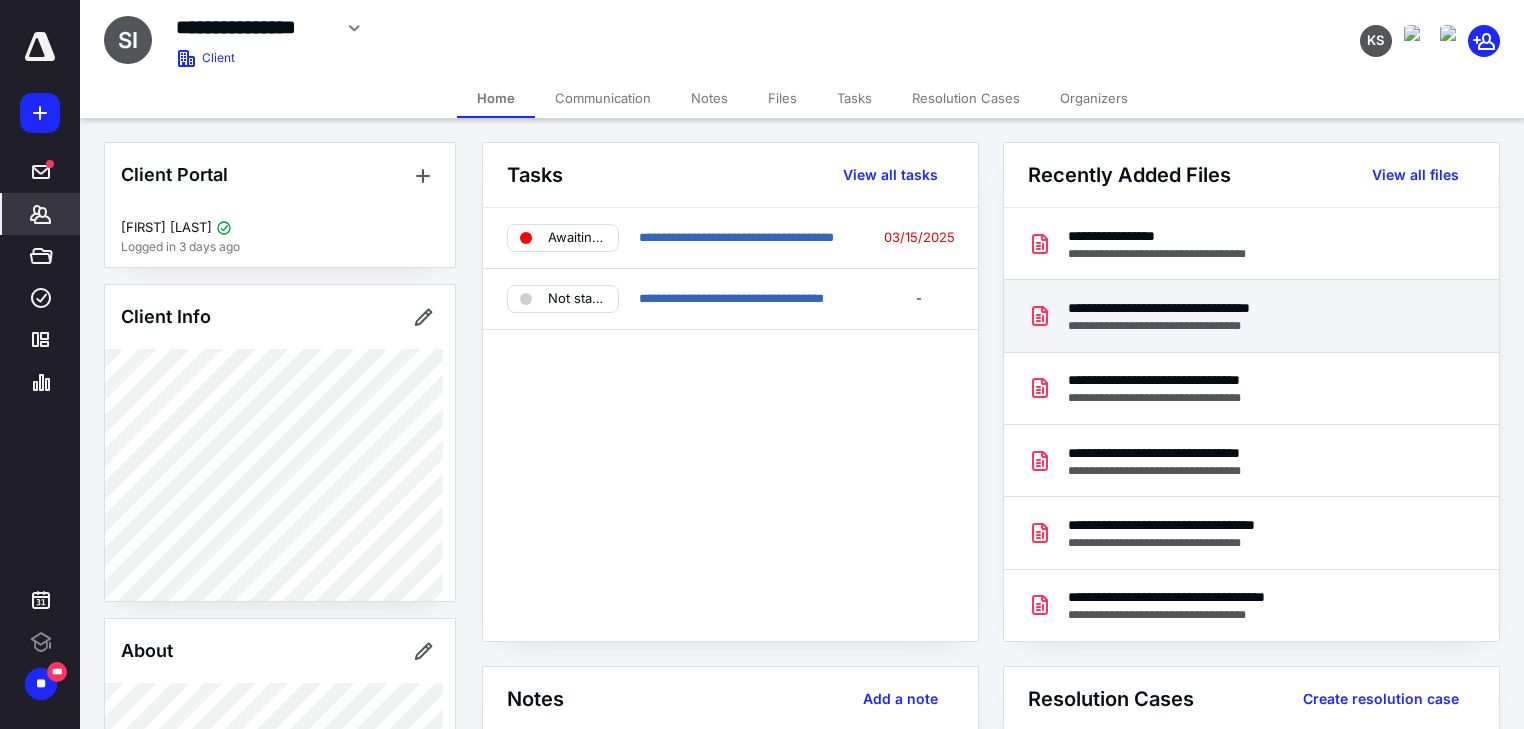 click on "**********" at bounding box center (1201, 326) 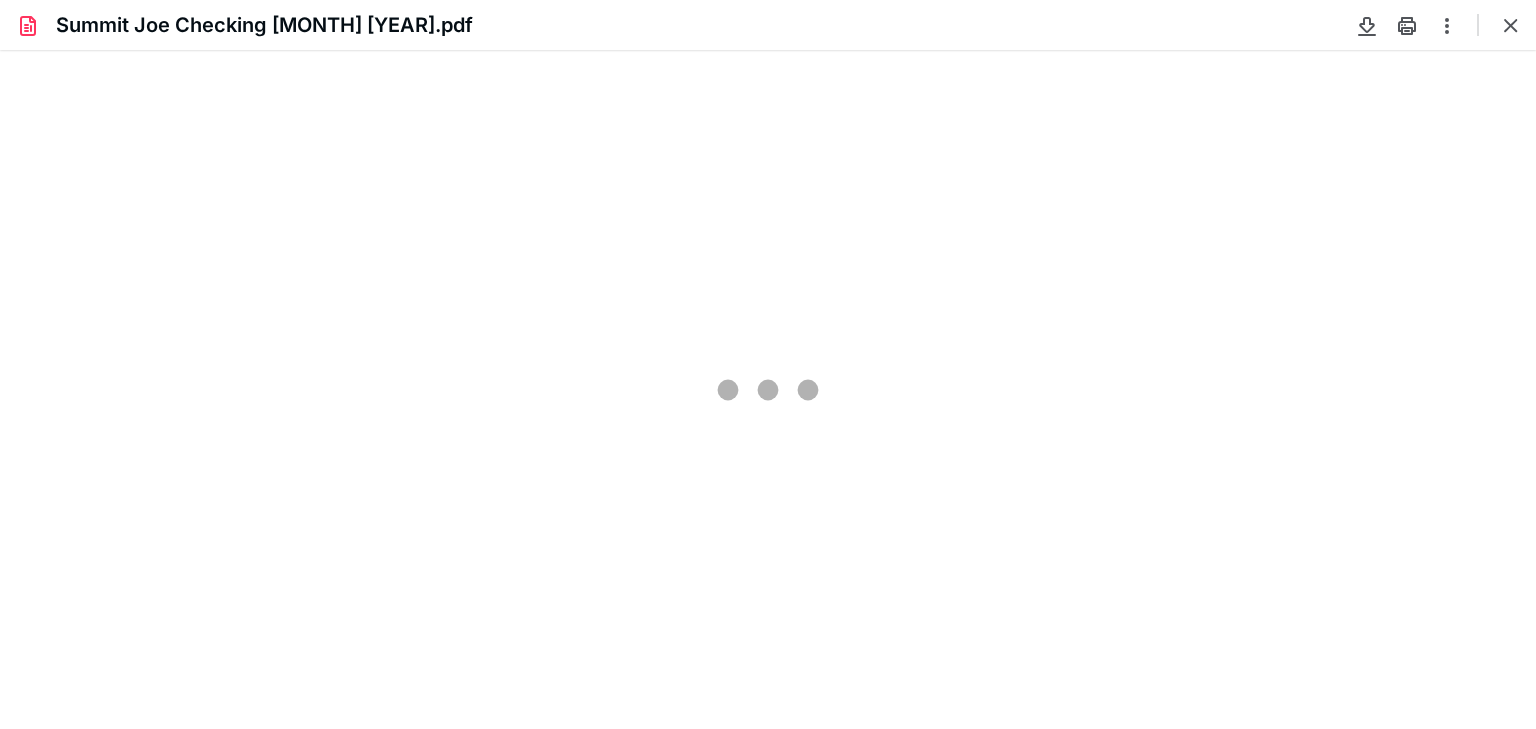 scroll, scrollTop: 0, scrollLeft: 0, axis: both 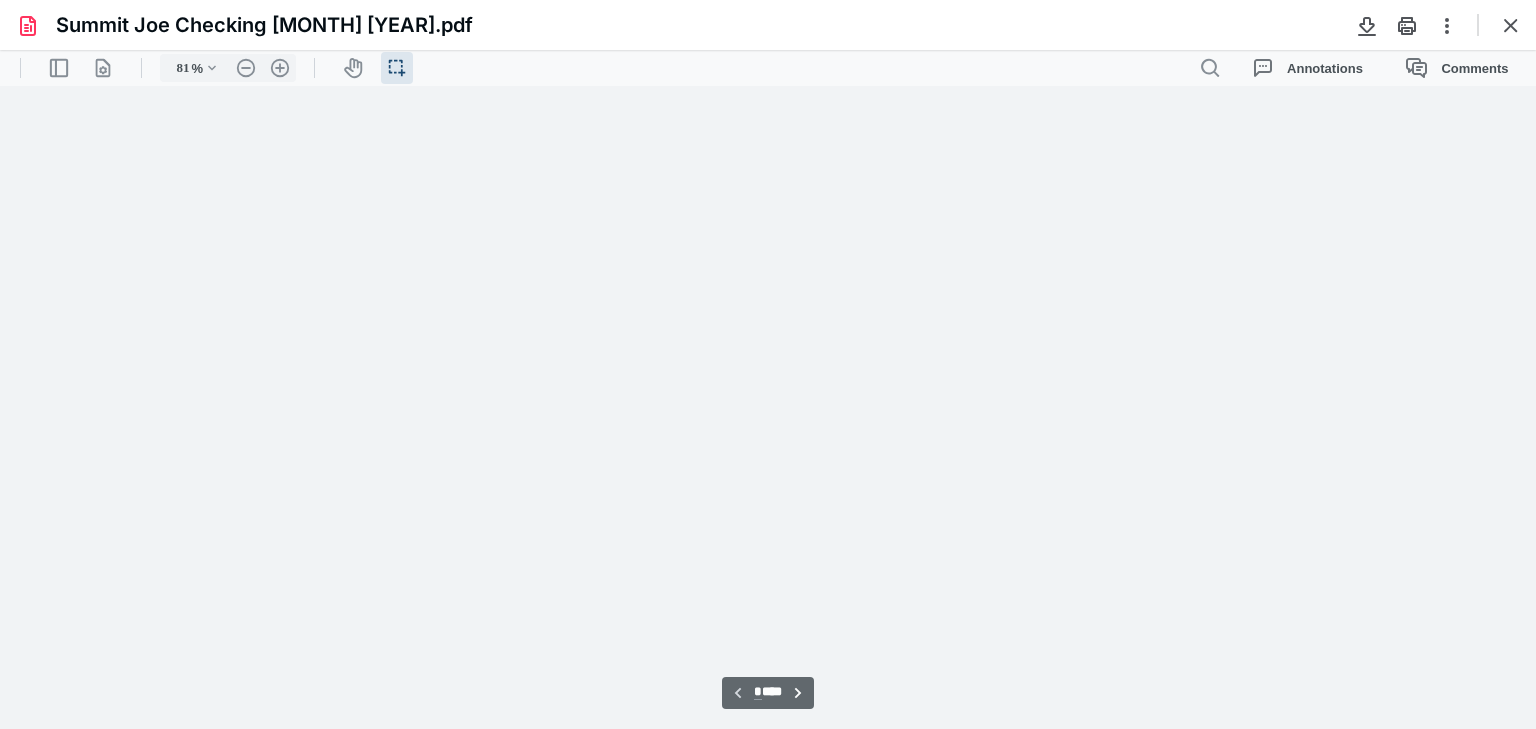 type on "245" 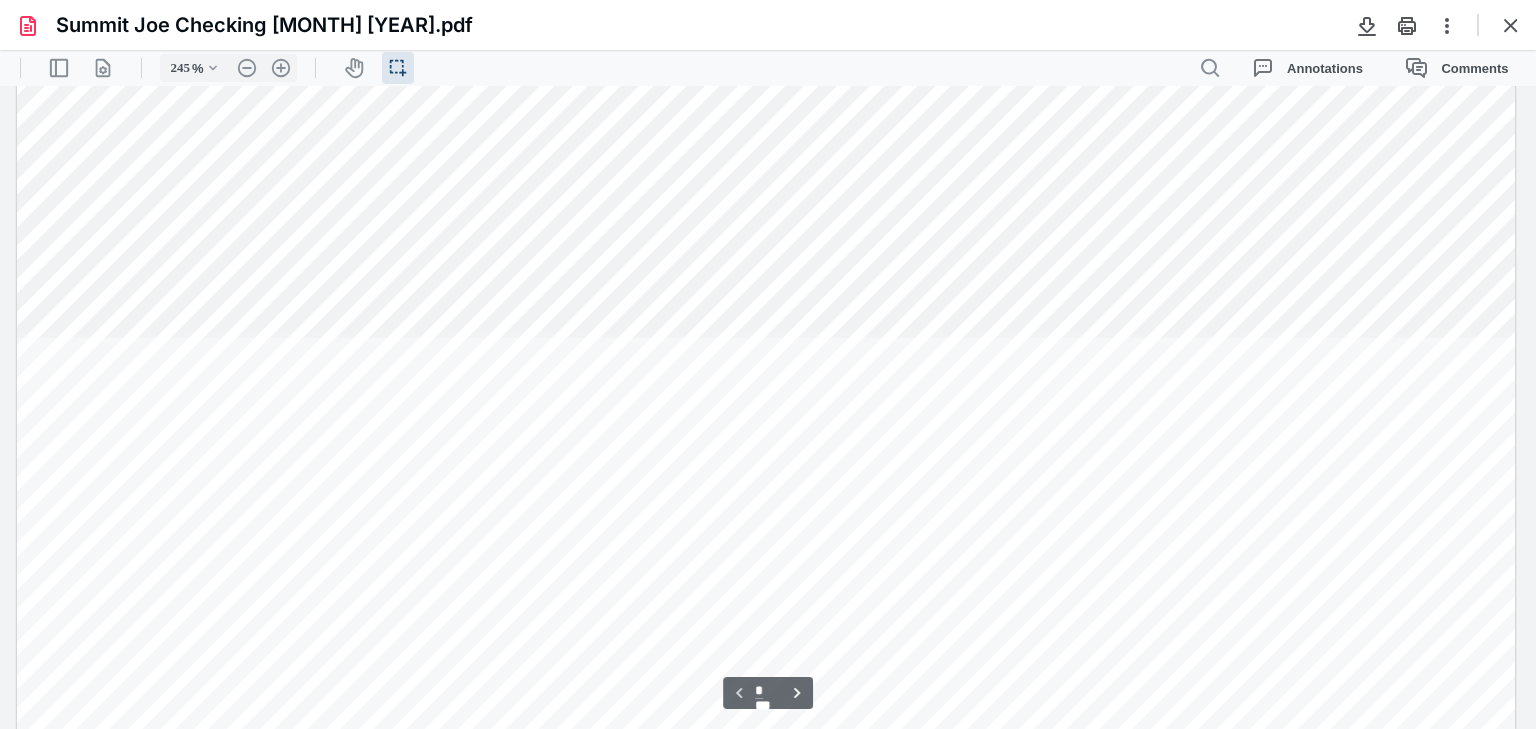 scroll, scrollTop: 400, scrollLeft: 0, axis: vertical 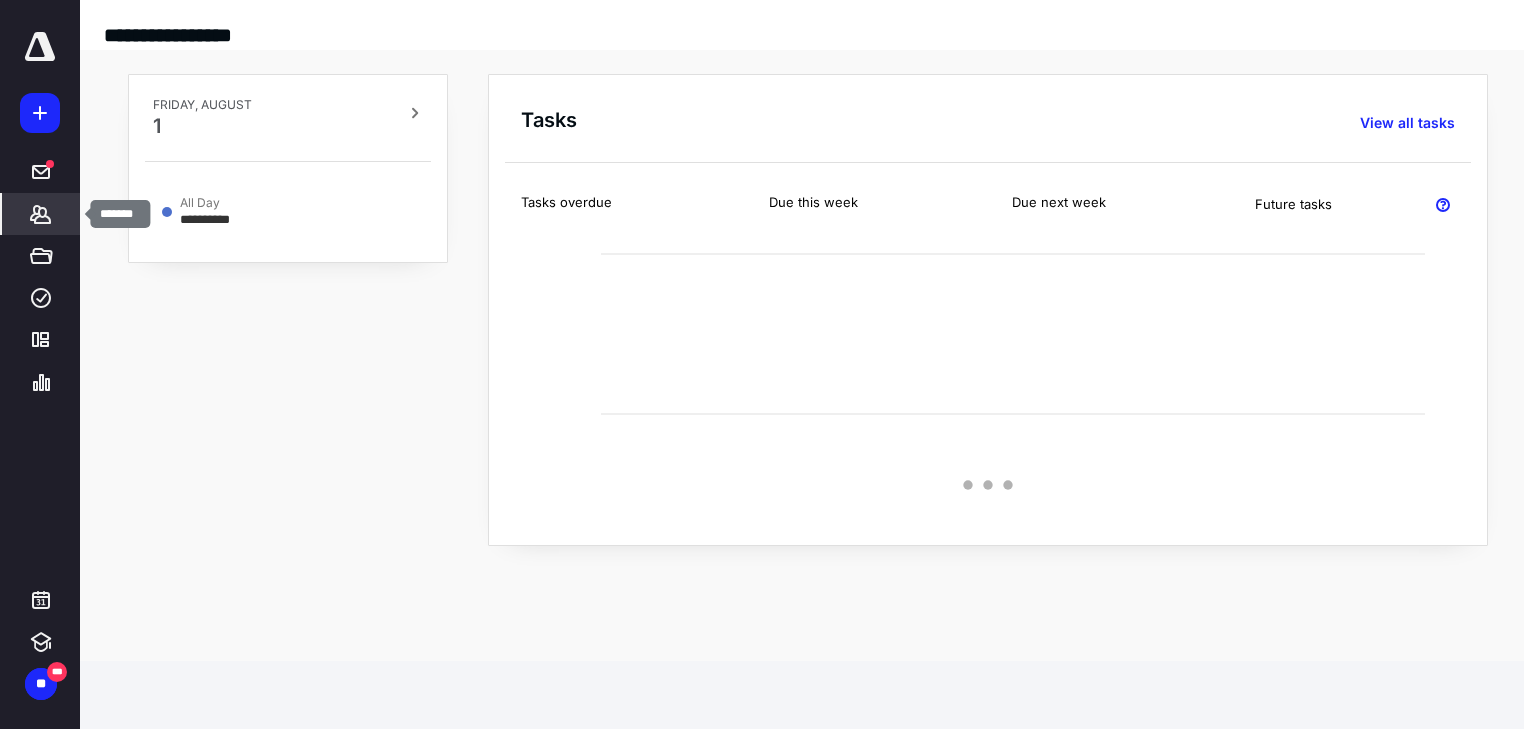 click 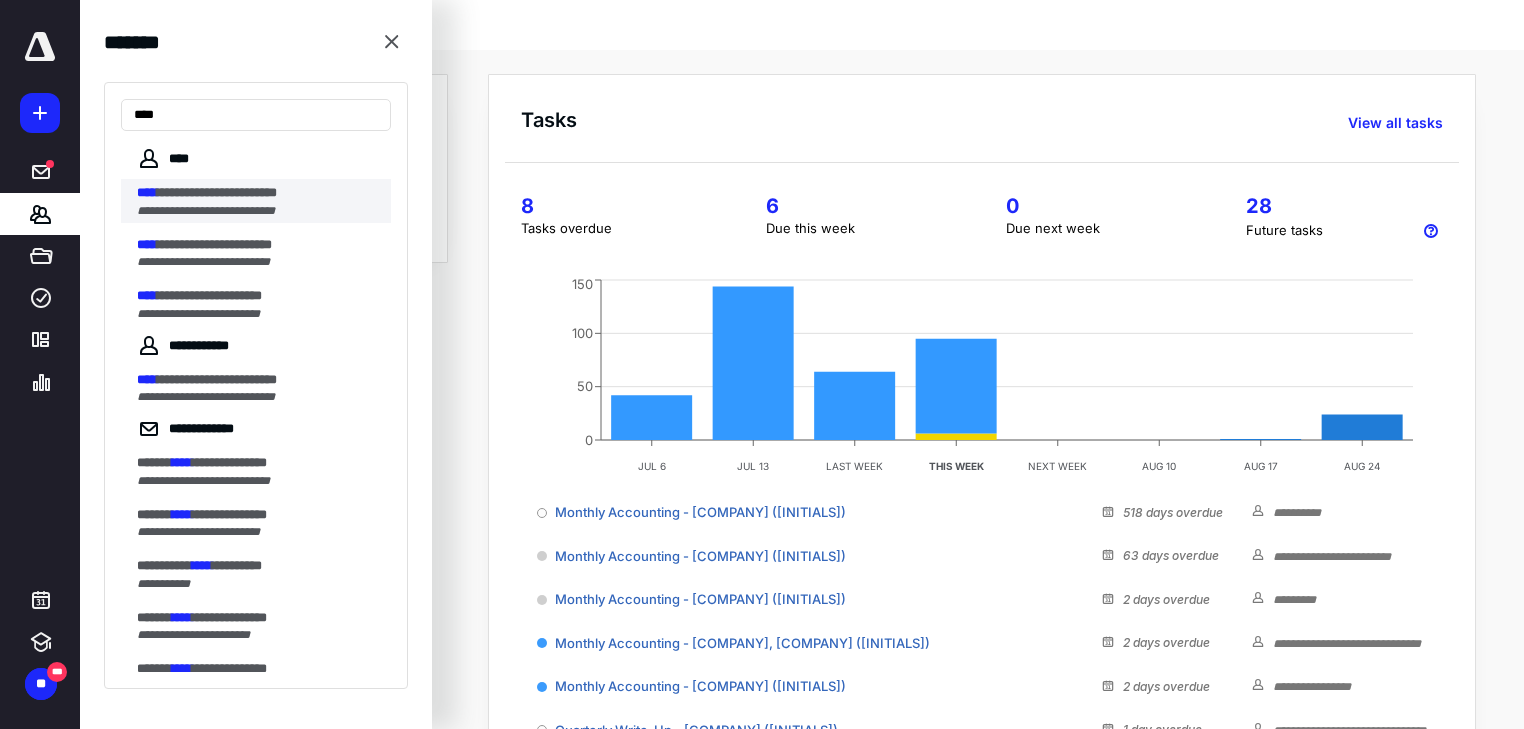 type on "****" 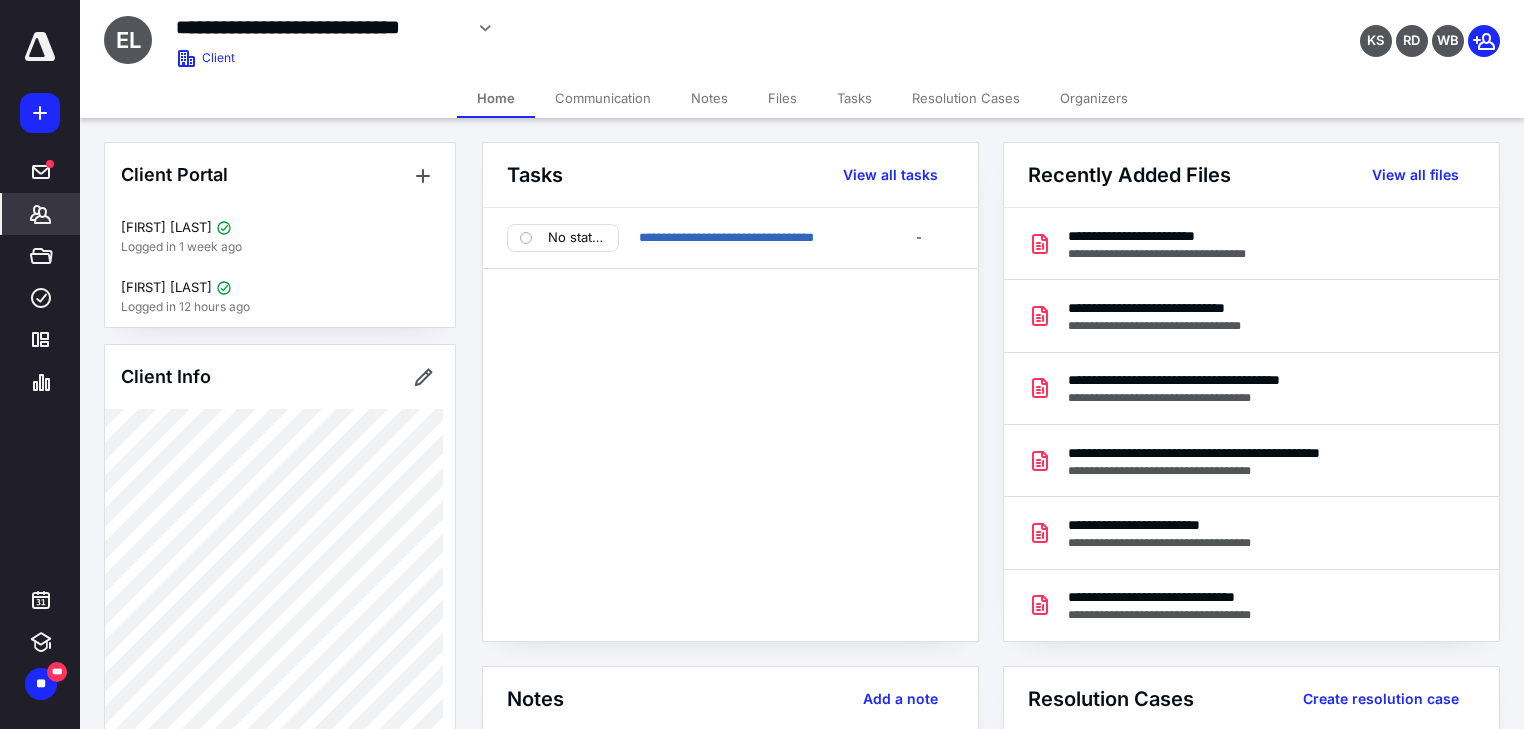 click on "Notes" at bounding box center (709, 98) 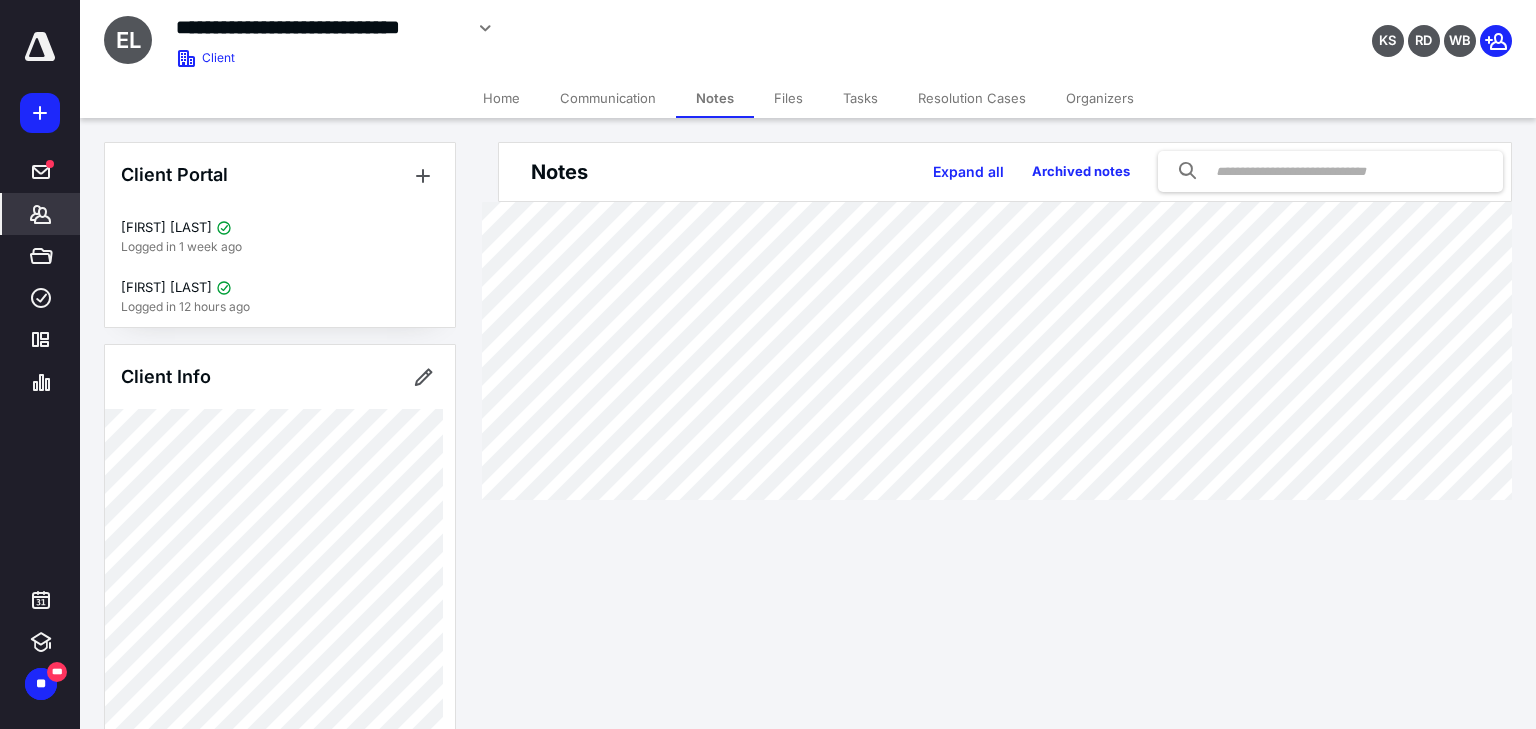 click on "Files" at bounding box center (788, 98) 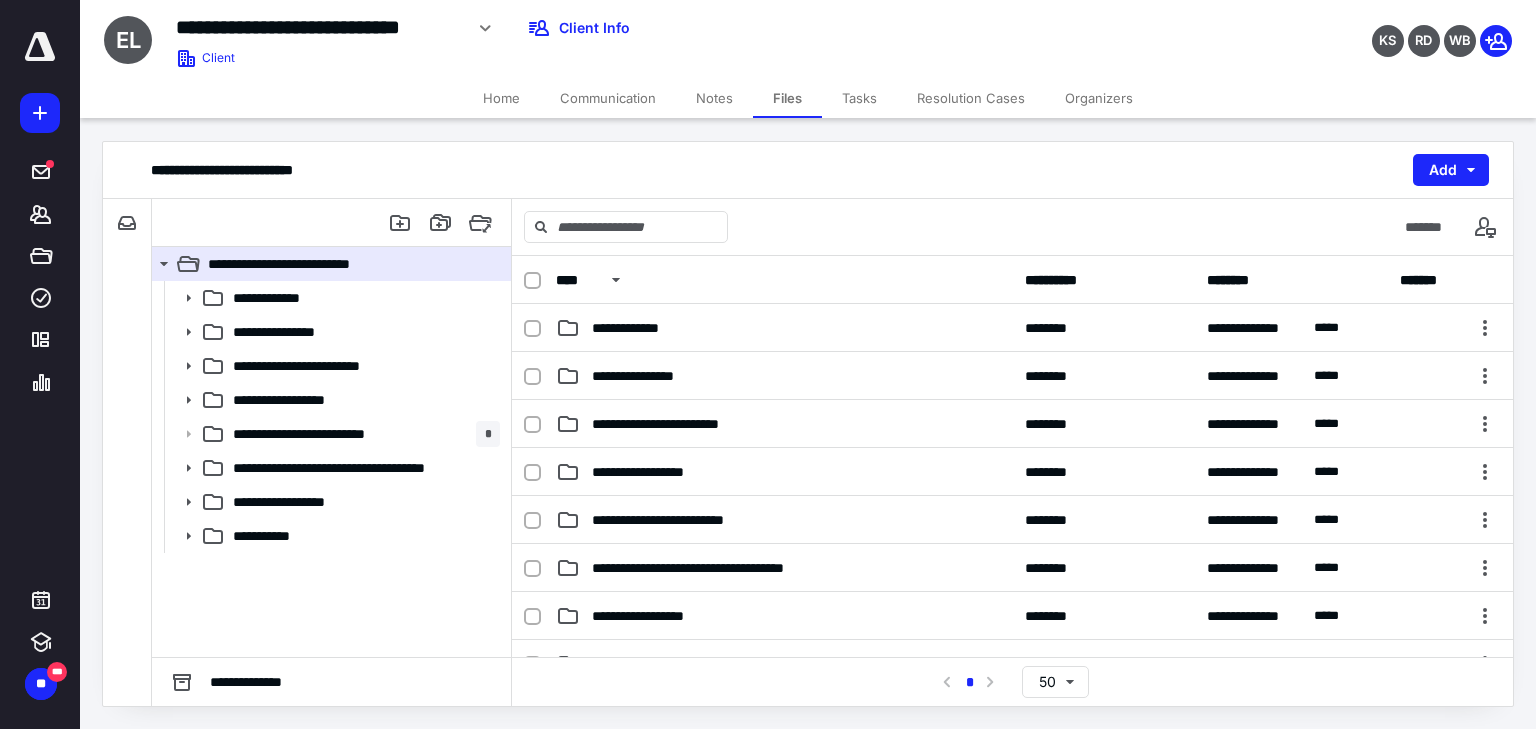 click on "**********" at bounding box center [322, 434] 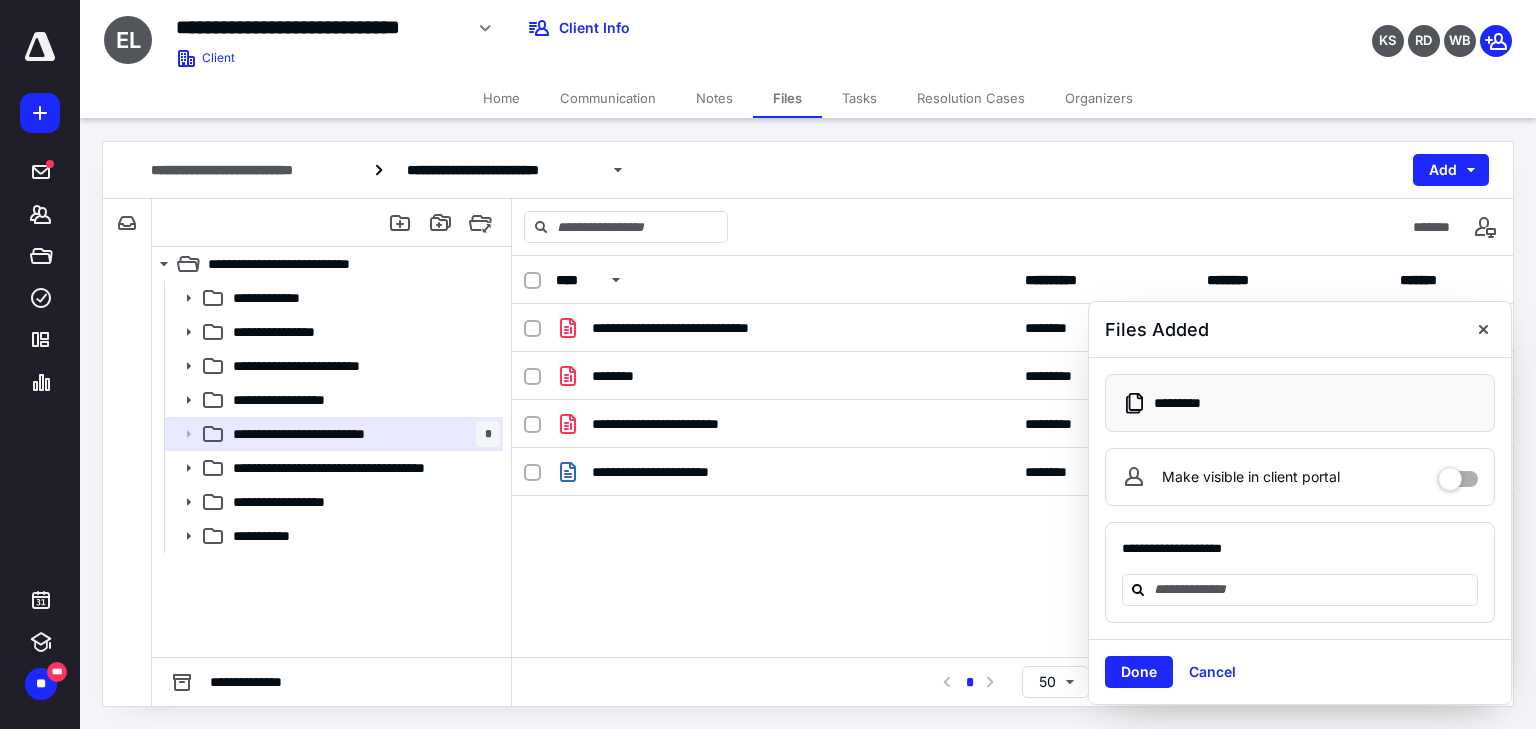 click on "Notes" at bounding box center [714, 98] 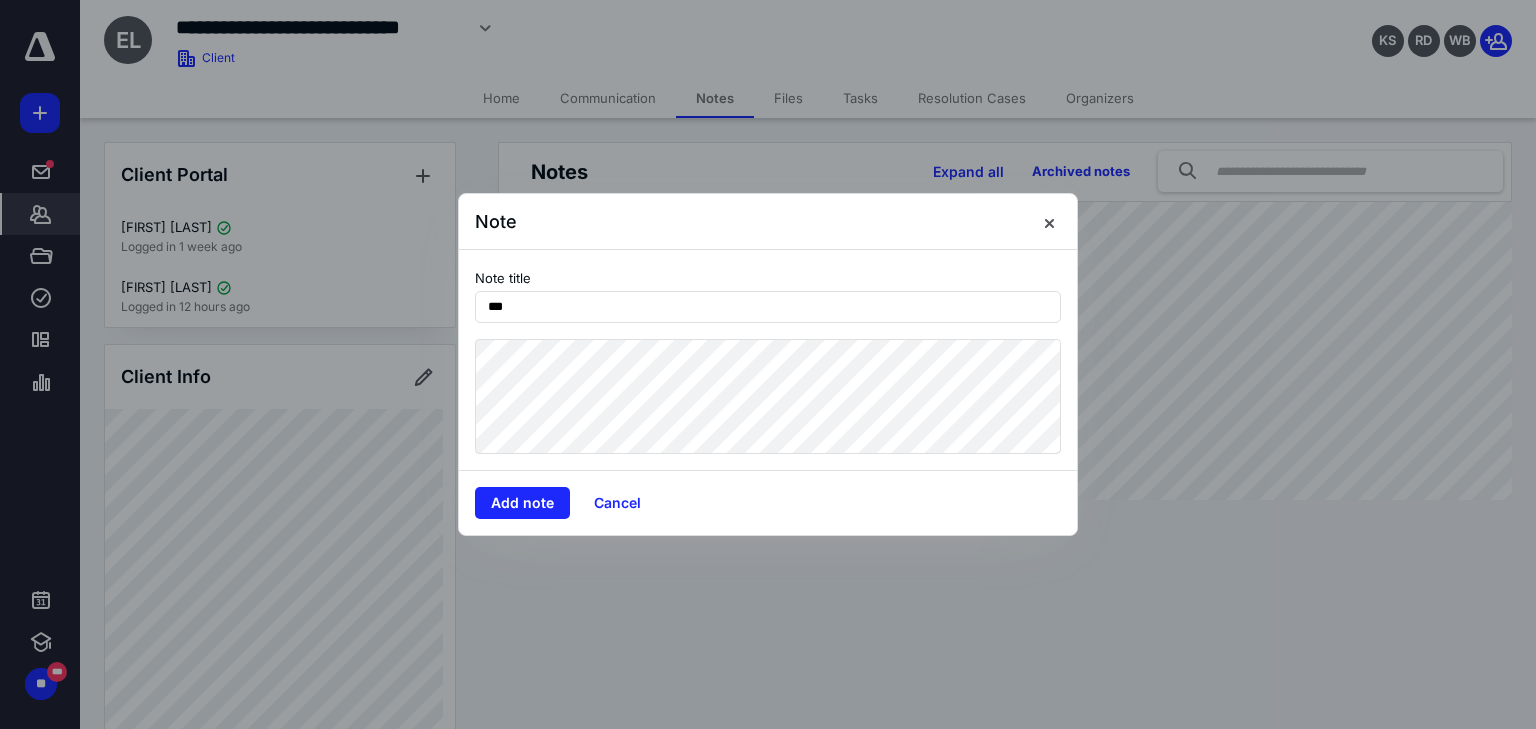 type on "***" 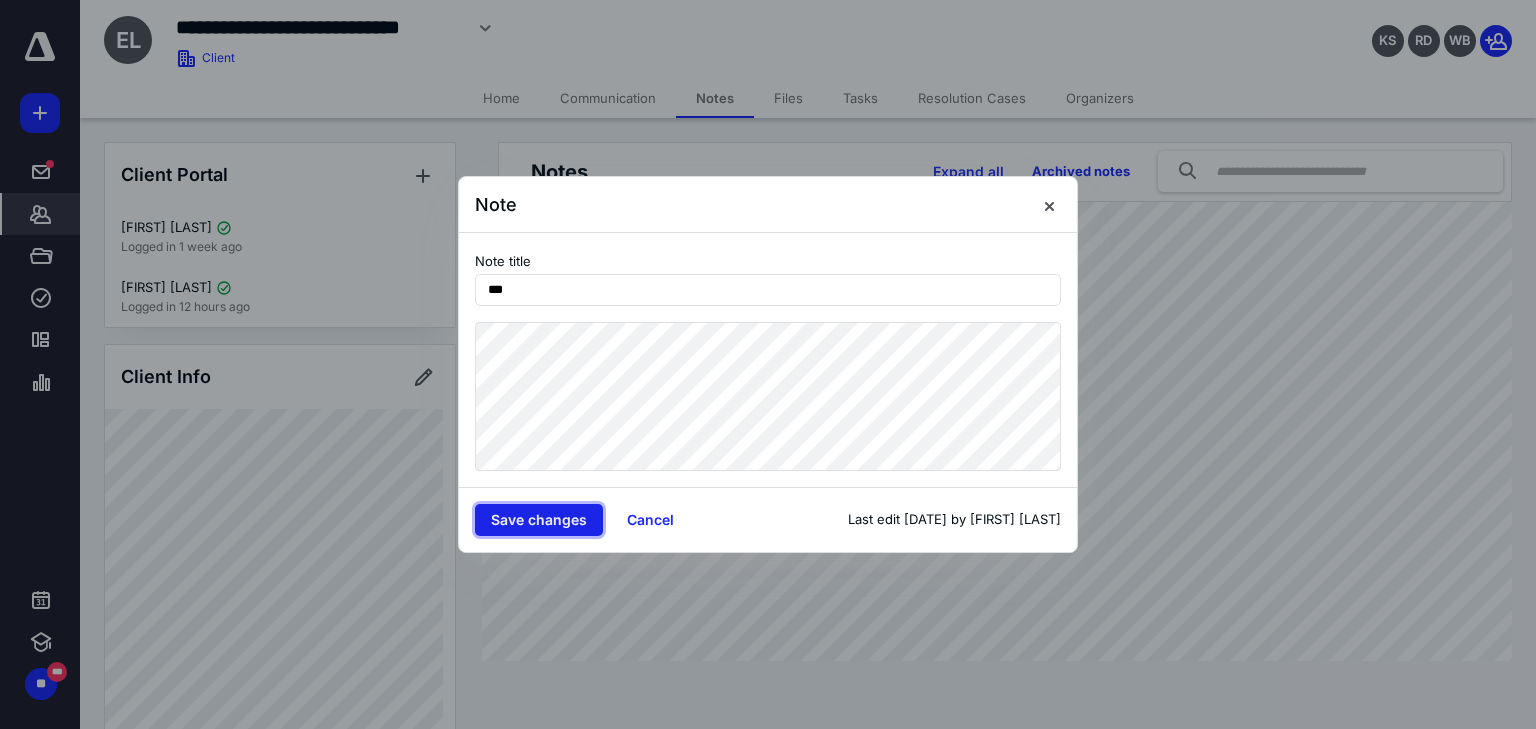 click on "Save changes" at bounding box center (539, 520) 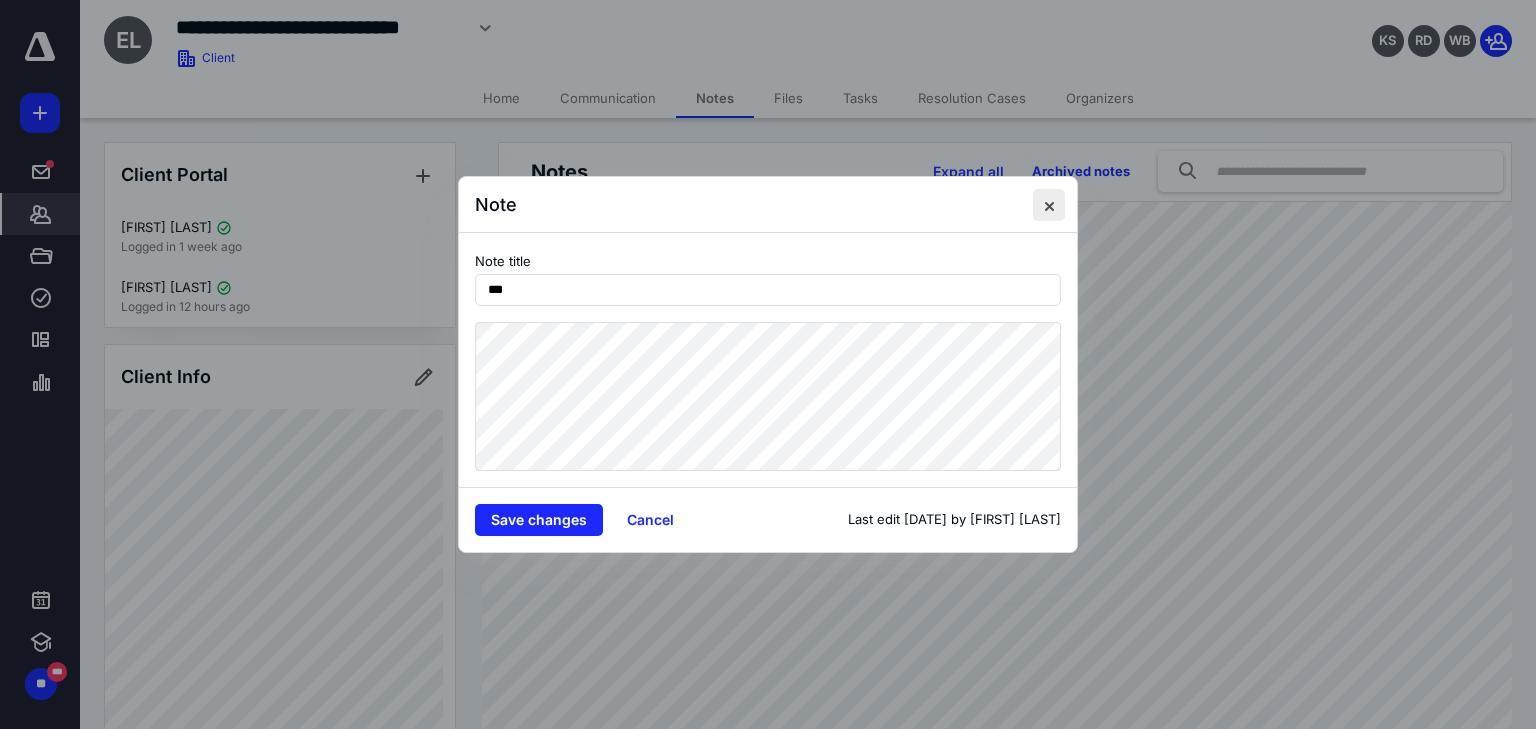 click at bounding box center (1049, 205) 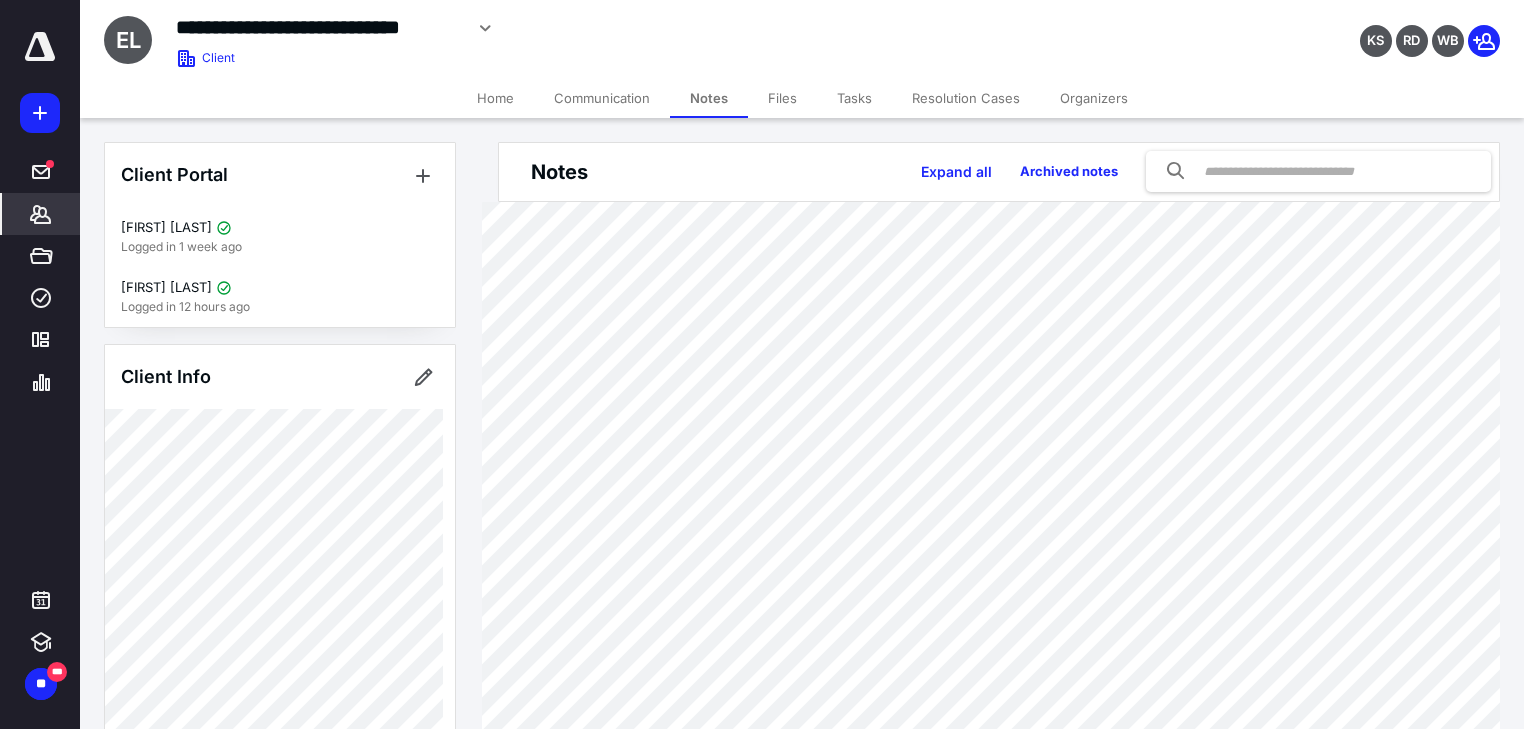 click on "Files" at bounding box center [782, 98] 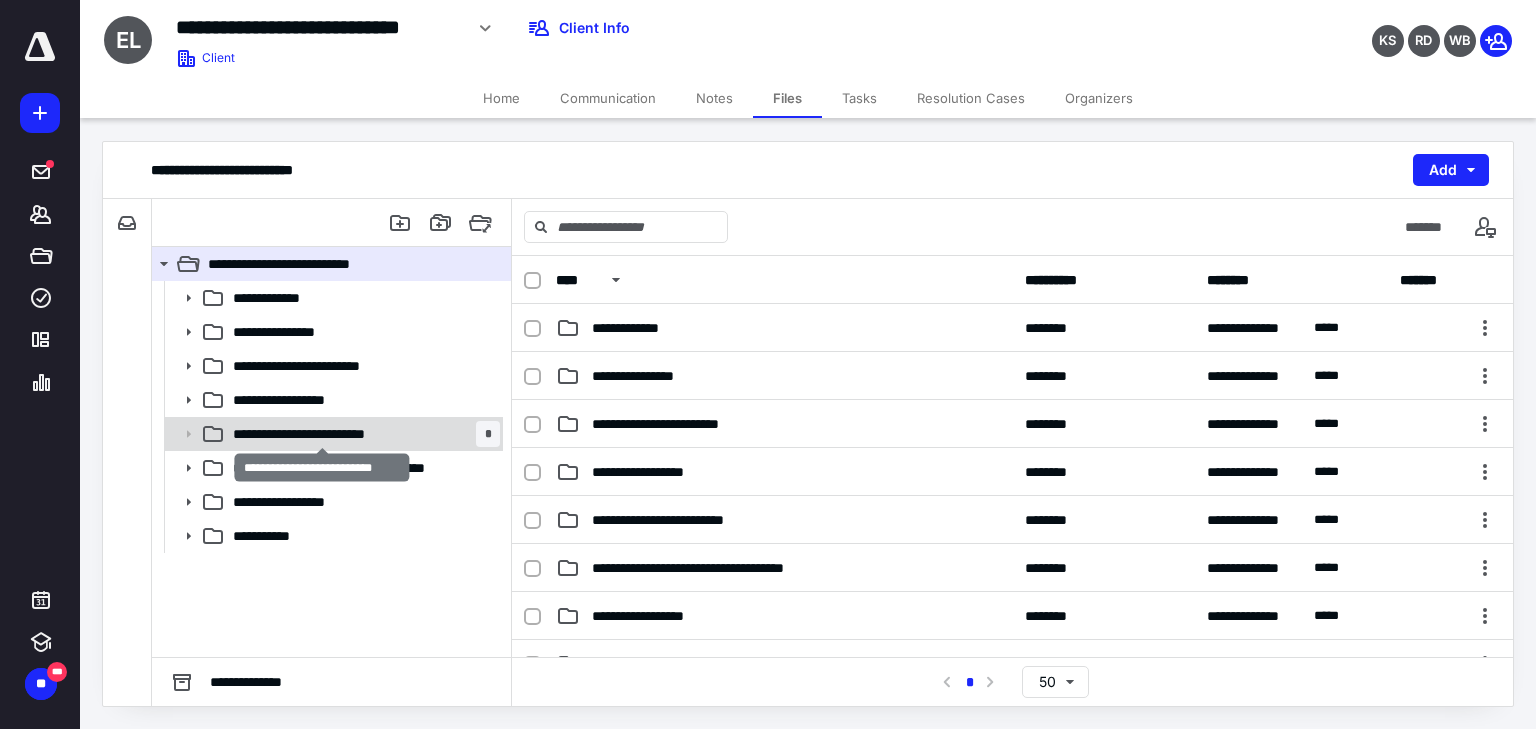click on "**********" at bounding box center [322, 434] 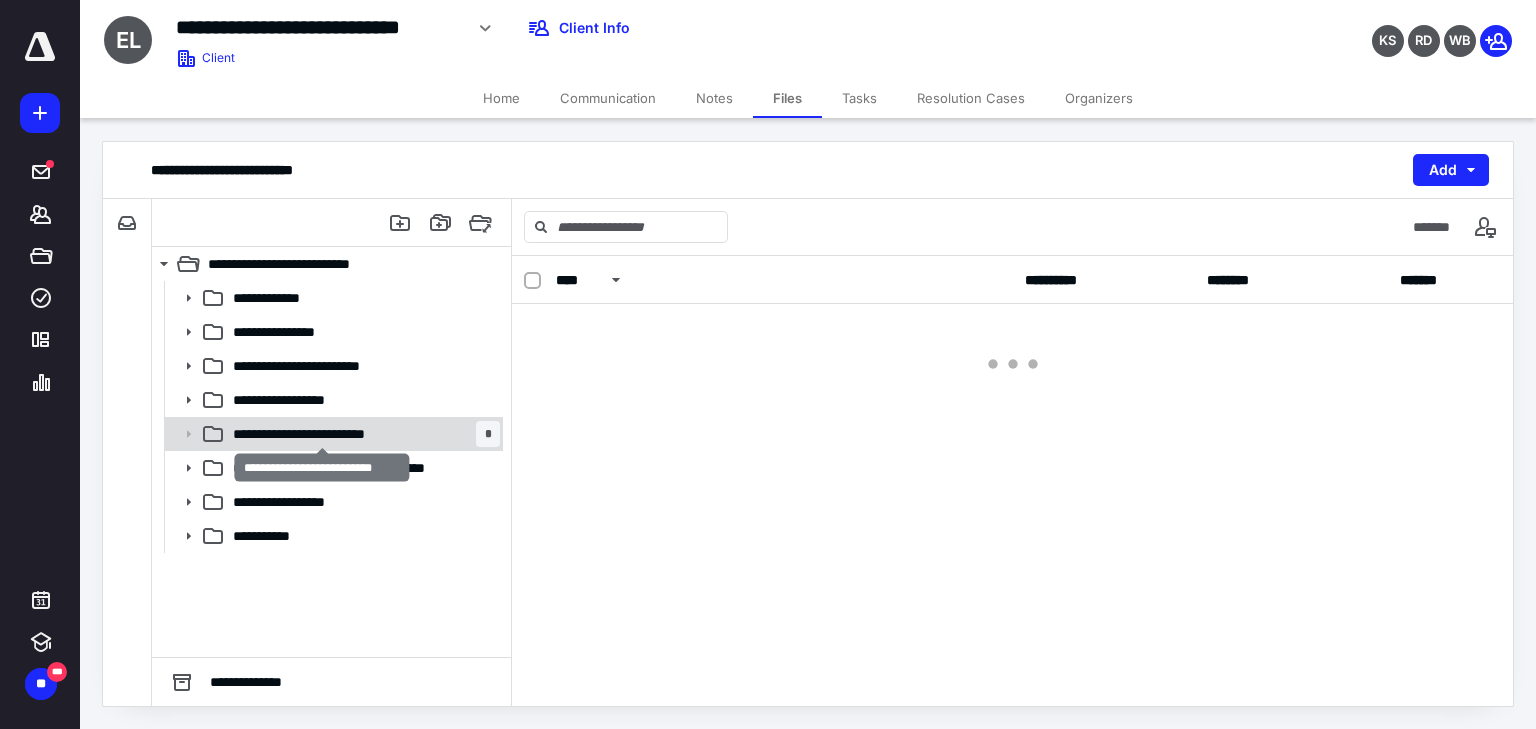 click on "**********" at bounding box center [322, 434] 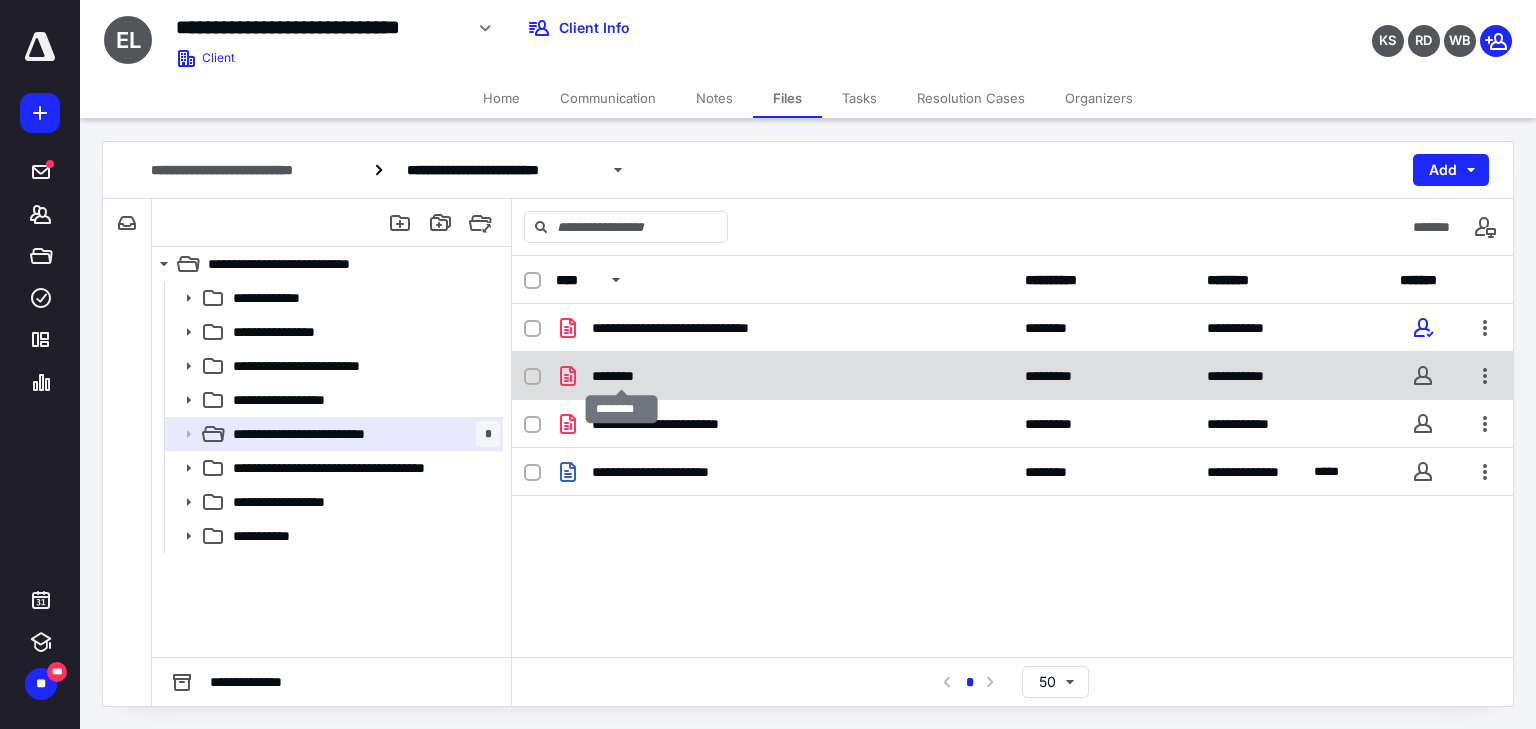 click on "********" at bounding box center (622, 376) 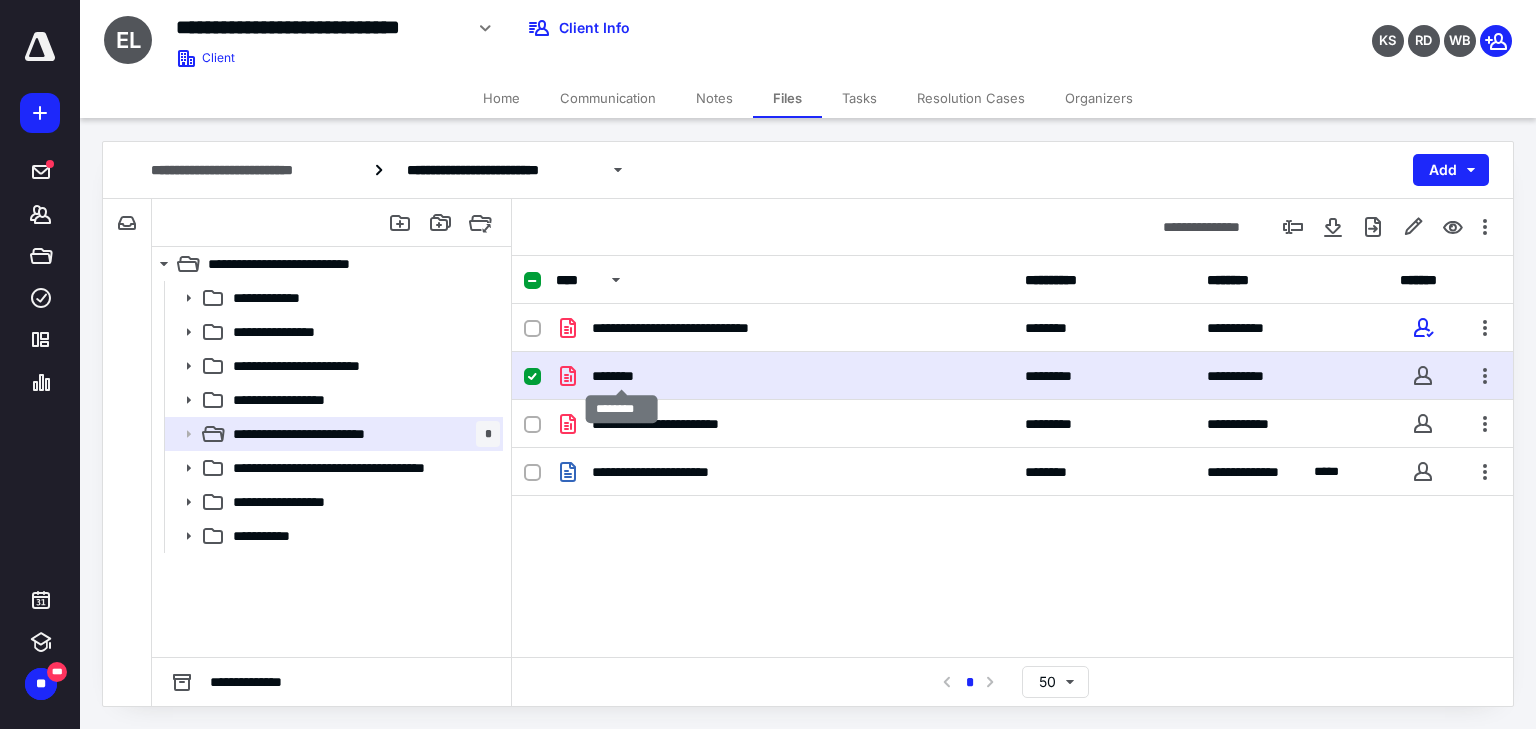 click on "********" at bounding box center (622, 376) 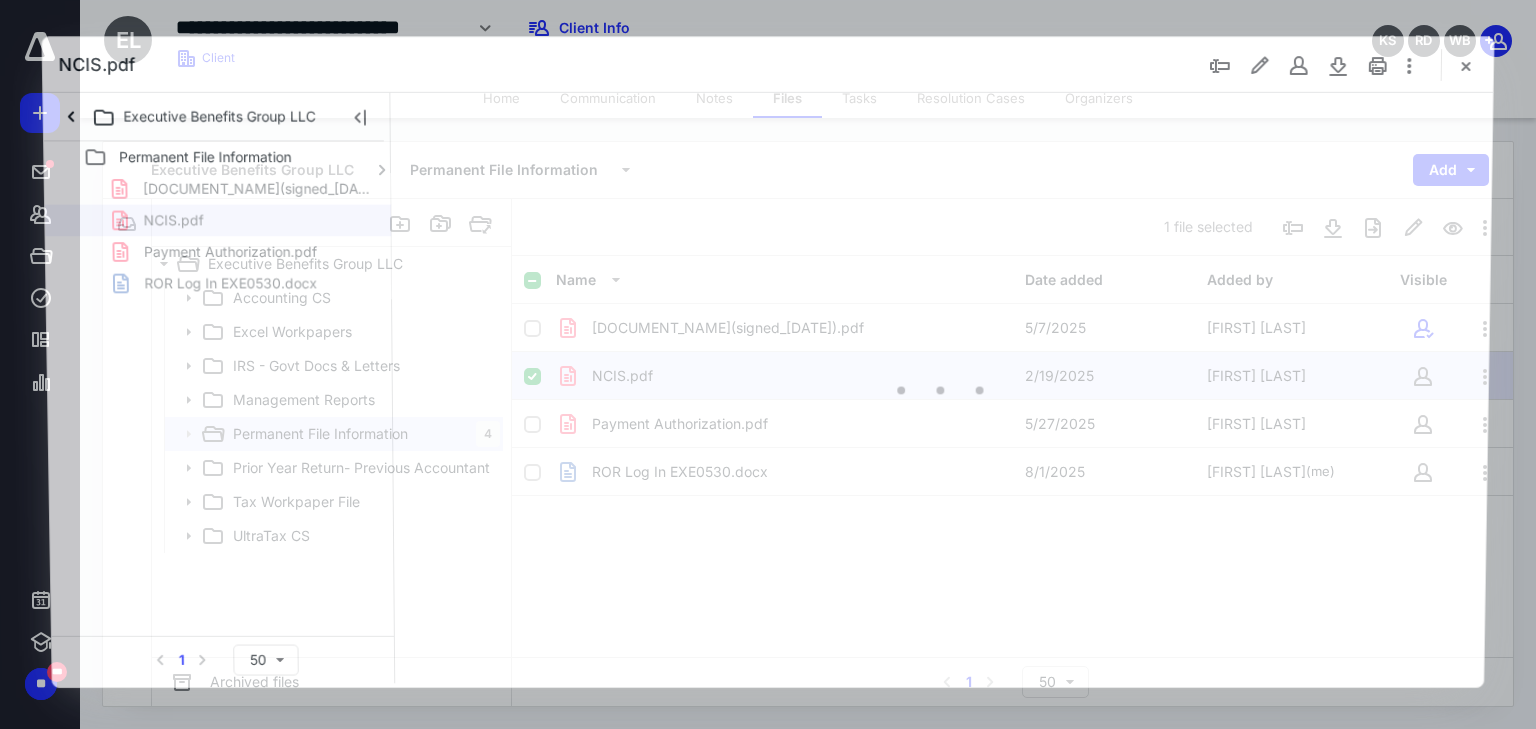 scroll, scrollTop: 0, scrollLeft: 0, axis: both 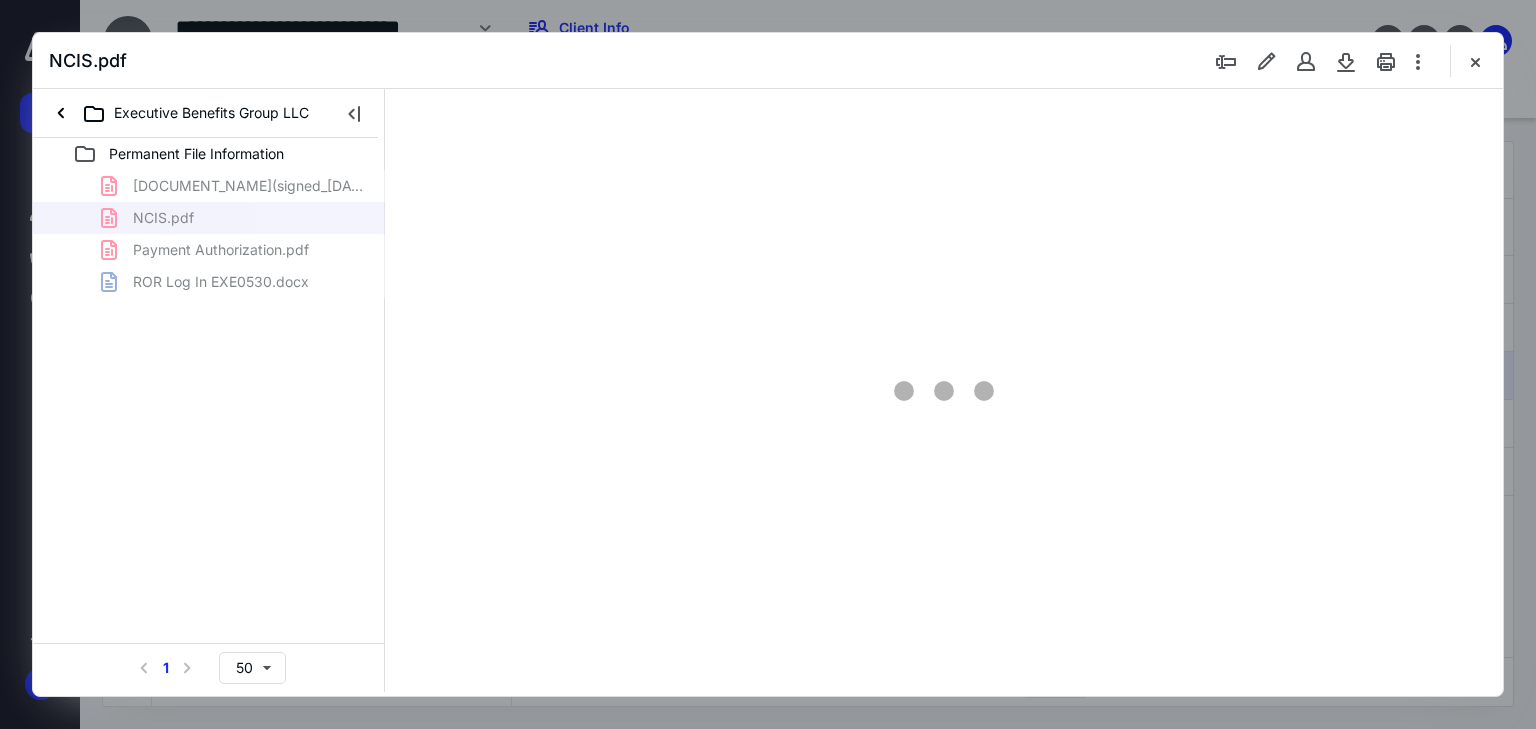 type on "180" 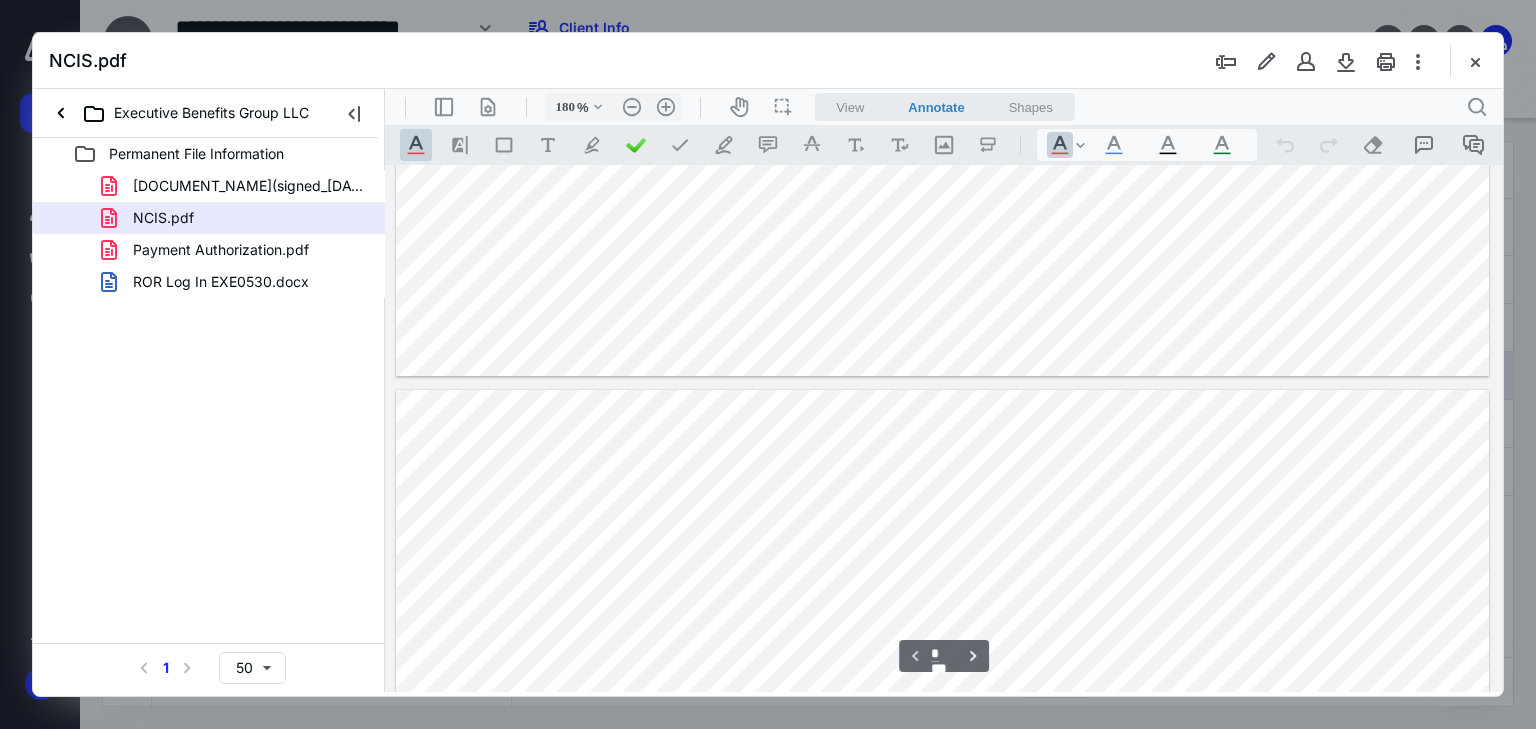 type on "*" 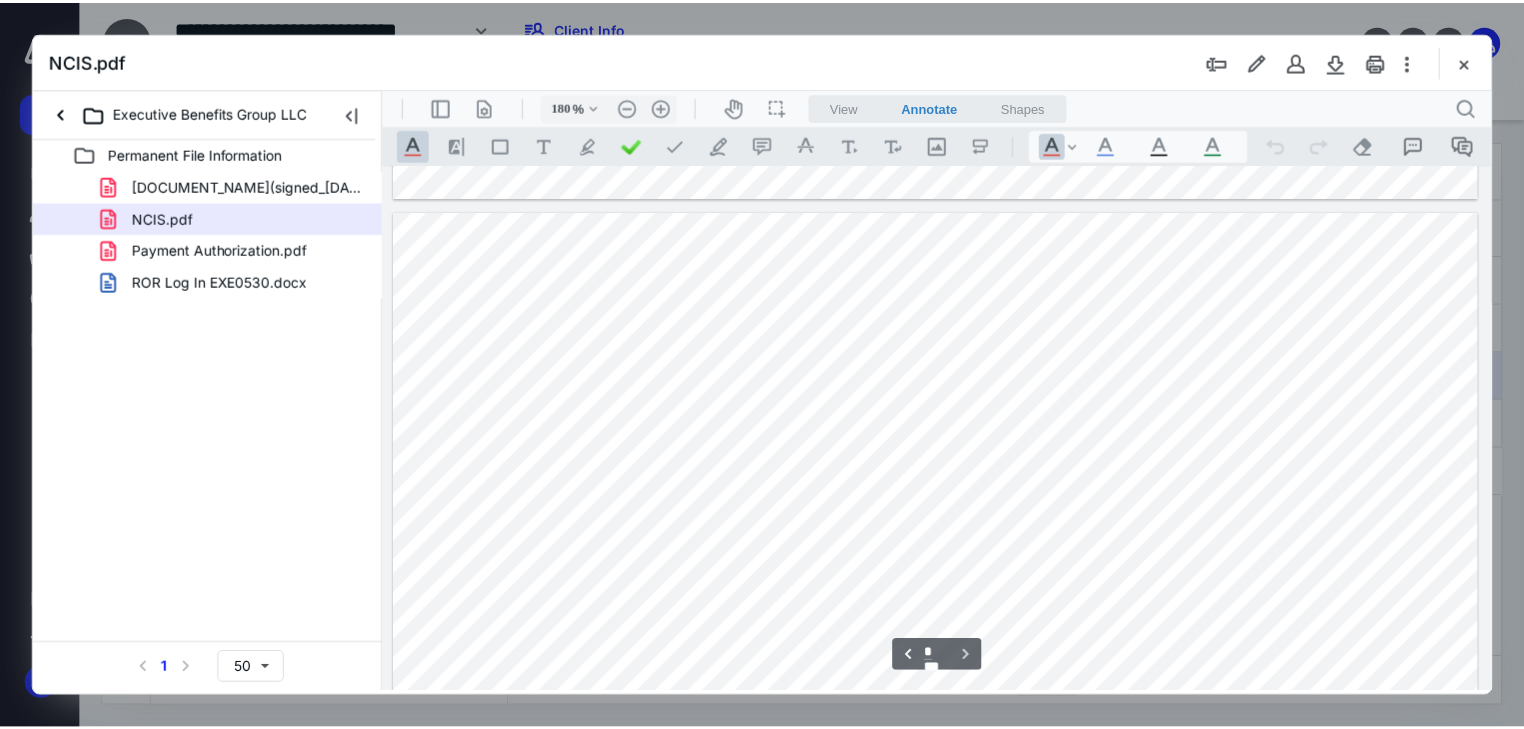scroll, scrollTop: 1347, scrollLeft: 0, axis: vertical 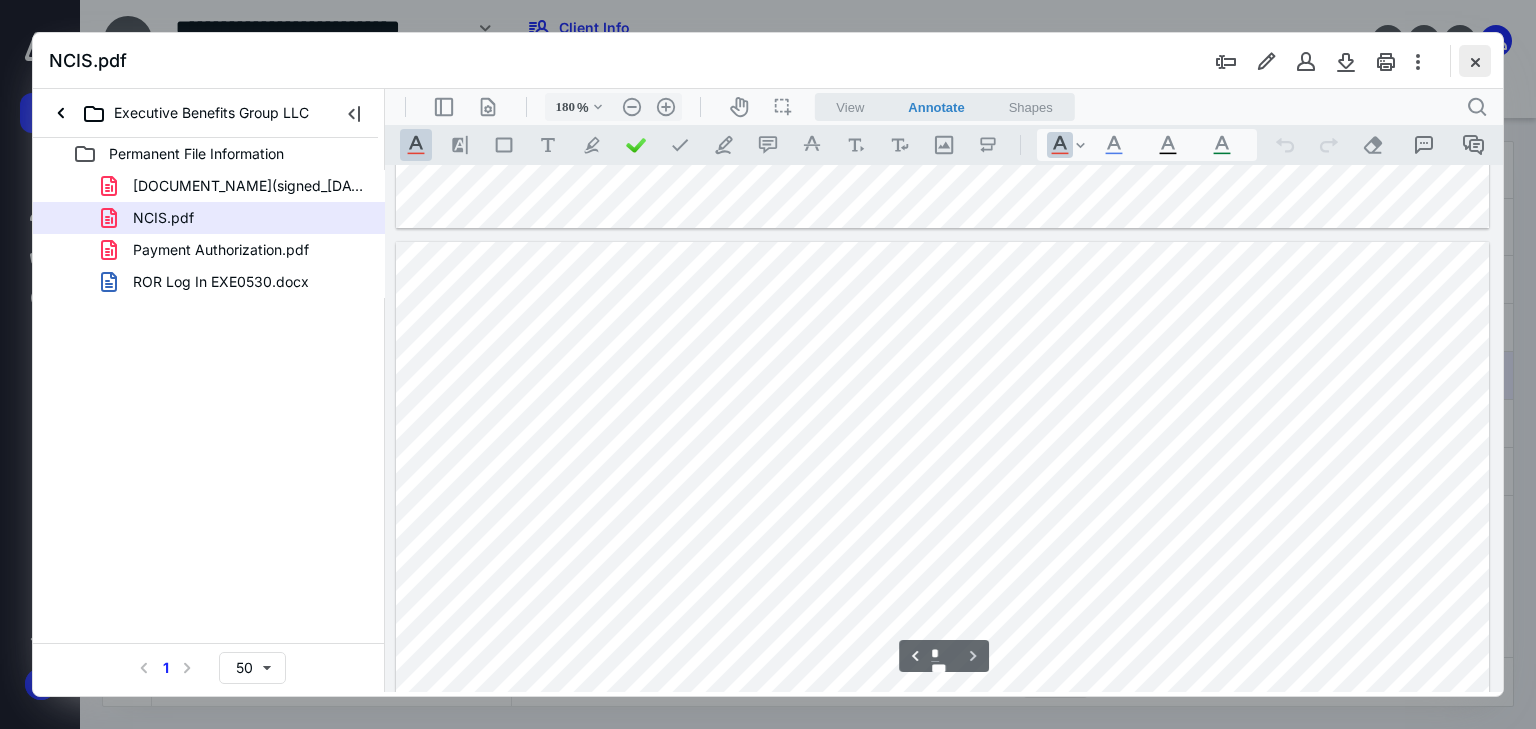 click at bounding box center [1475, 61] 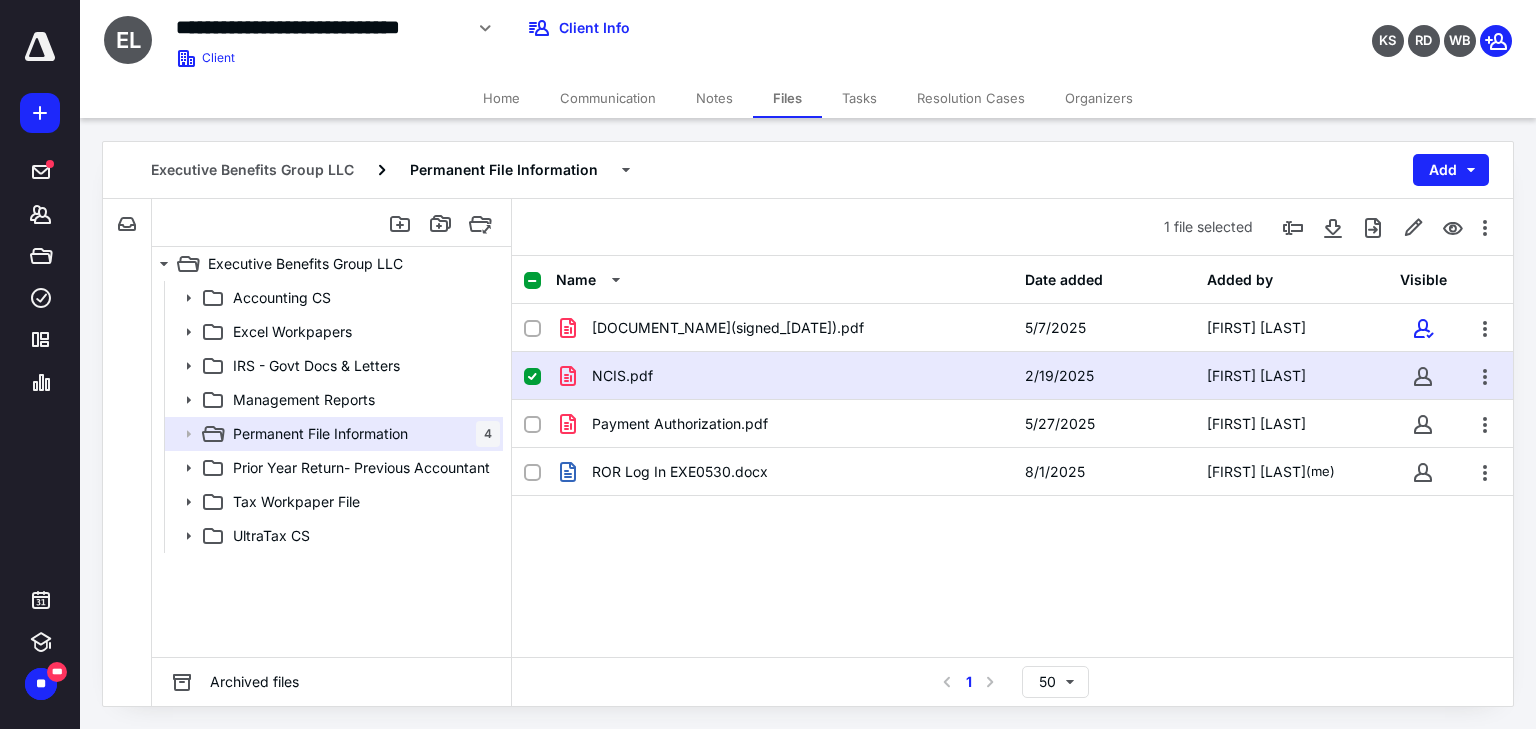 click on "Tasks" at bounding box center [859, 98] 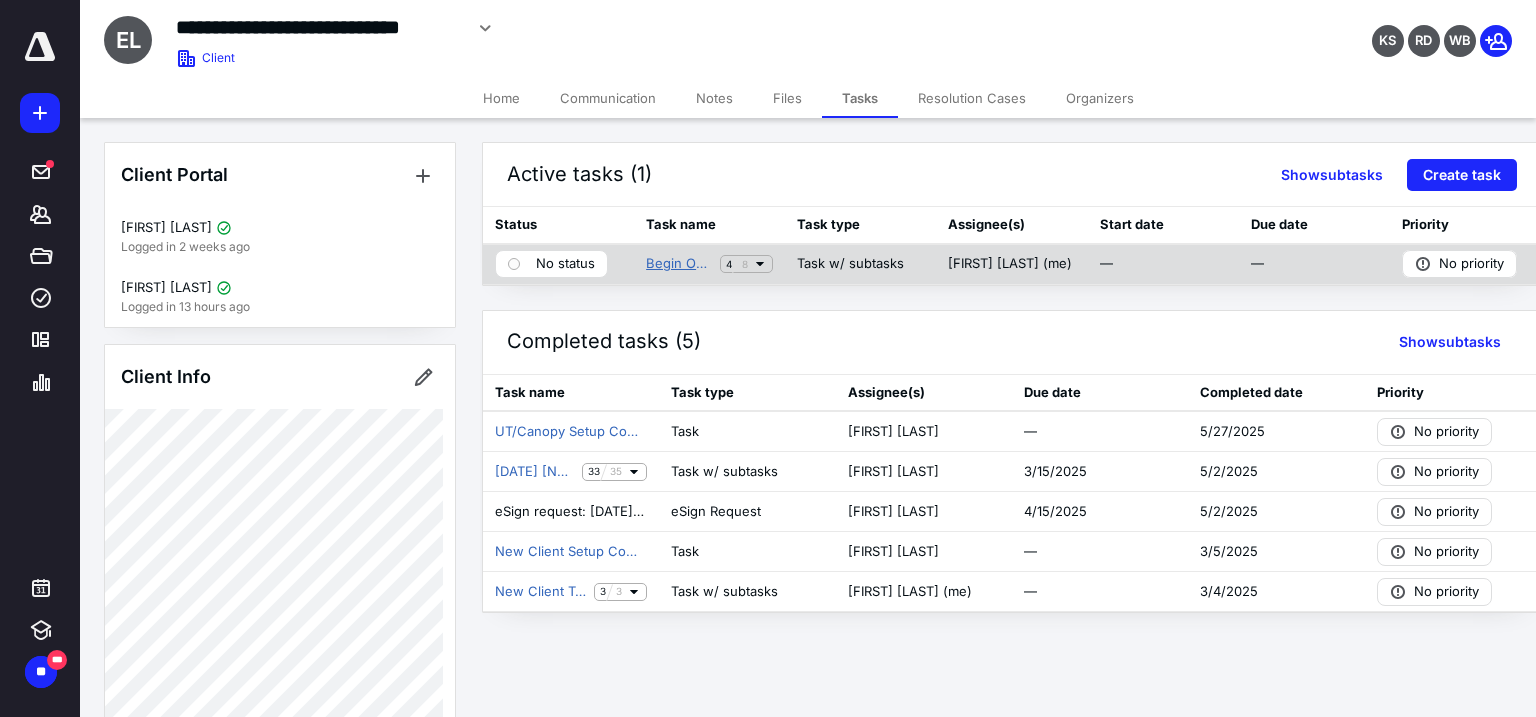 click on "Begin Onboarding BAS Gold (Heather)" at bounding box center [679, 264] 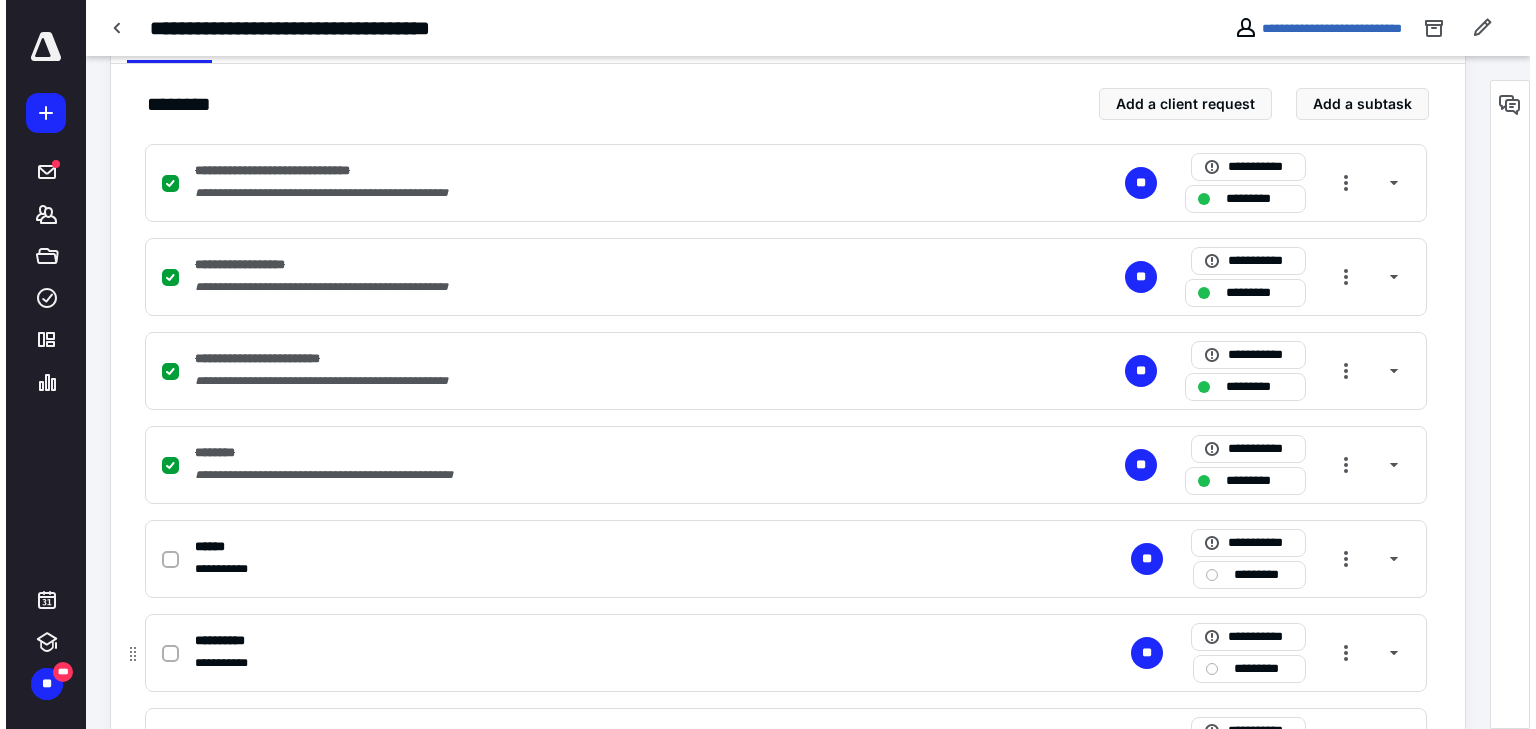 scroll, scrollTop: 633, scrollLeft: 0, axis: vertical 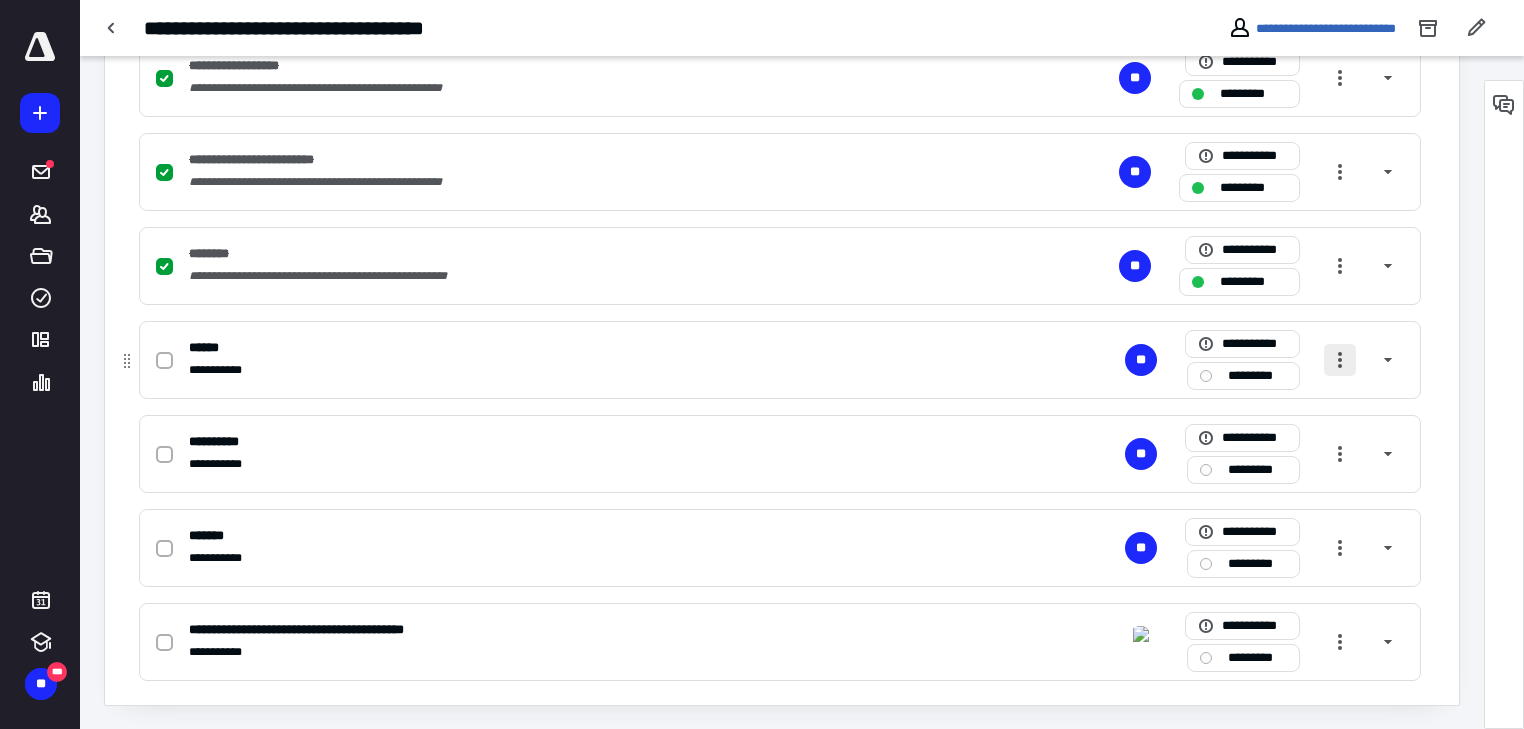click at bounding box center [1340, 360] 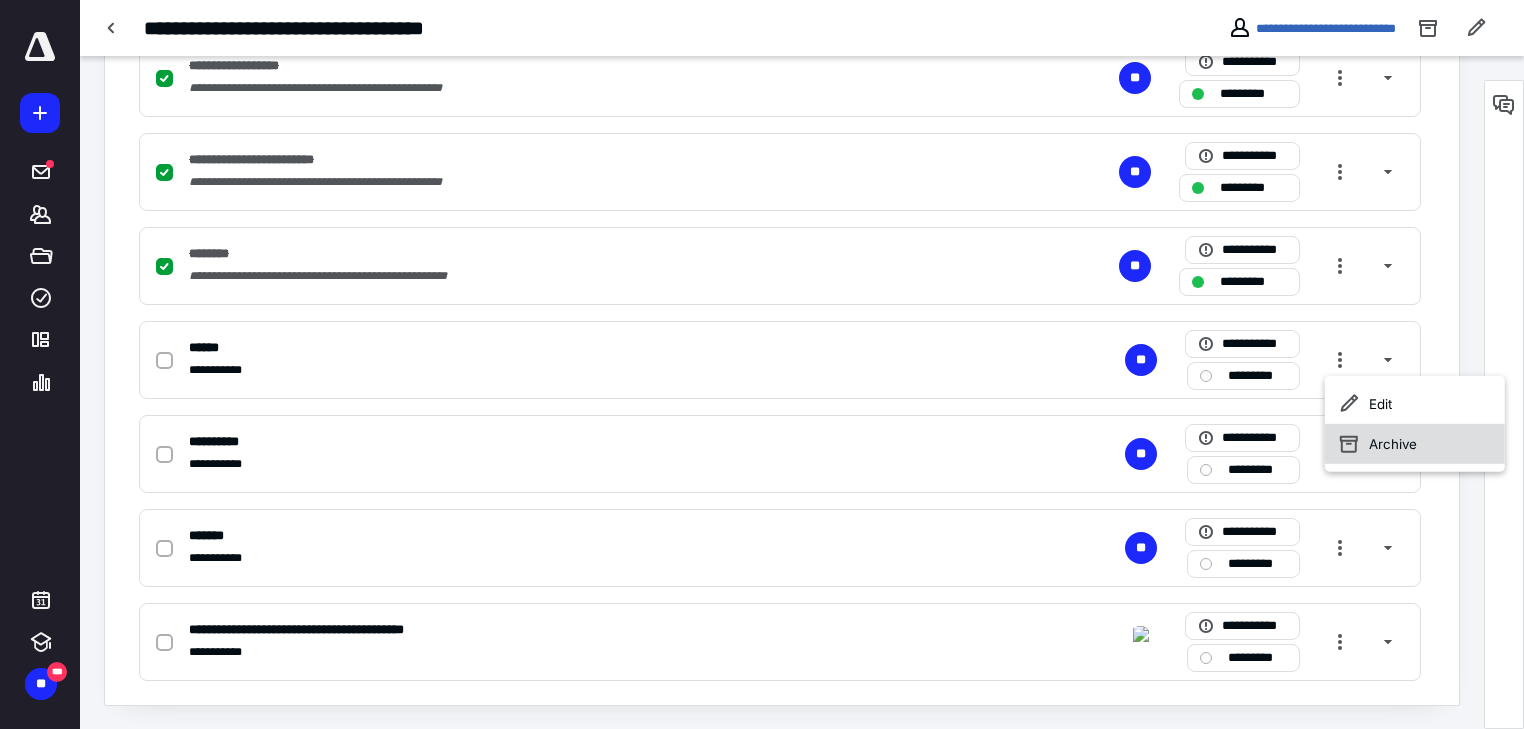 click on "Archive" at bounding box center (1415, 444) 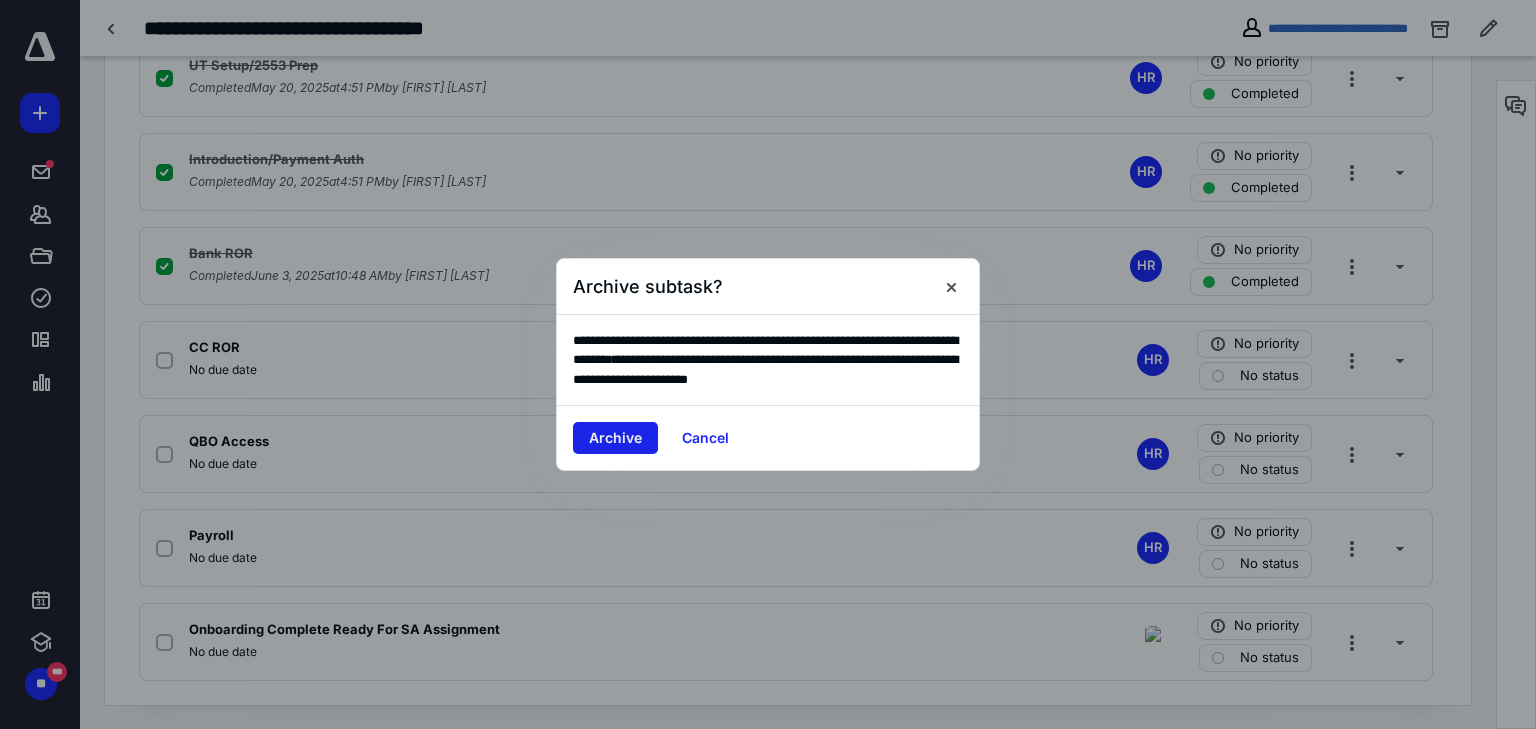 click on "Archive" at bounding box center [615, 438] 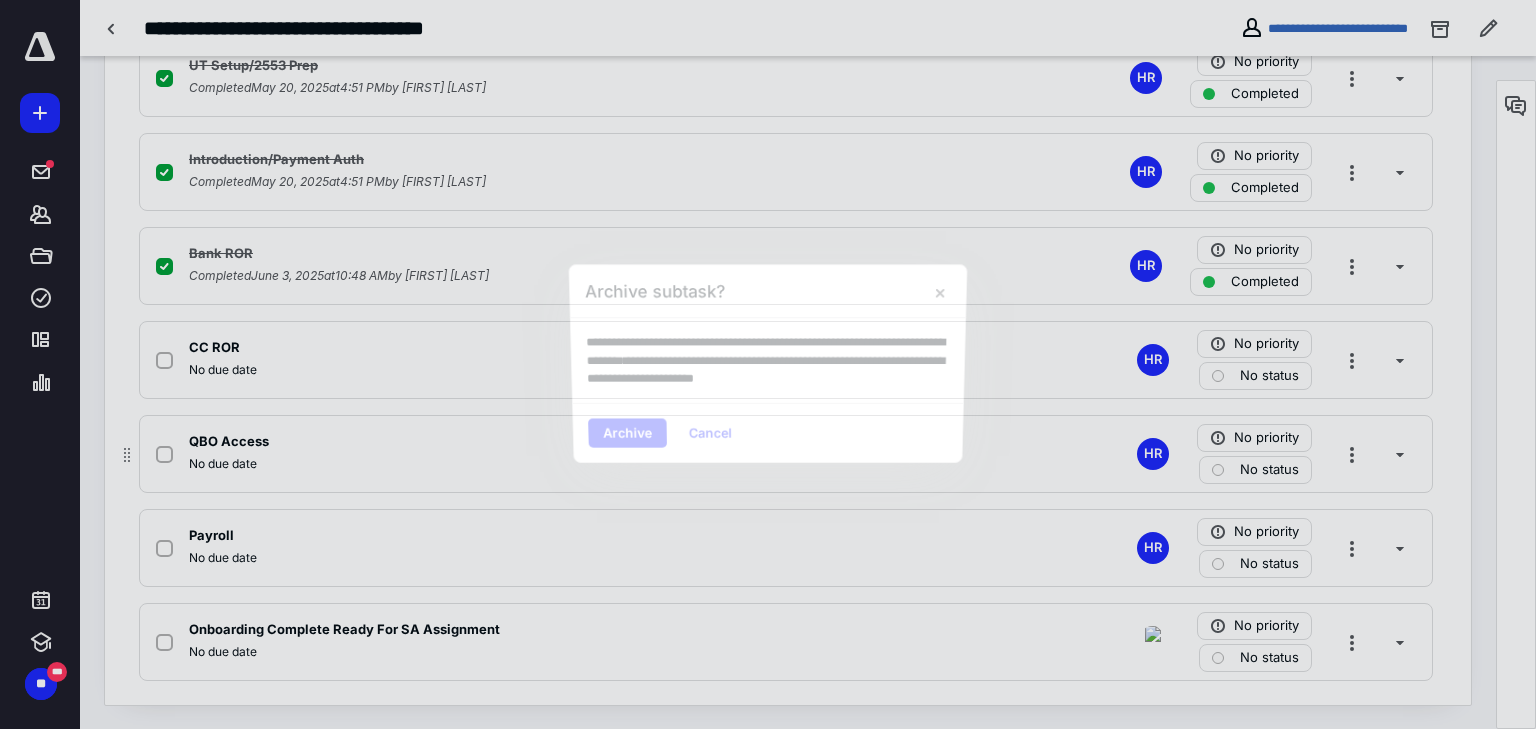 scroll, scrollTop: 540, scrollLeft: 0, axis: vertical 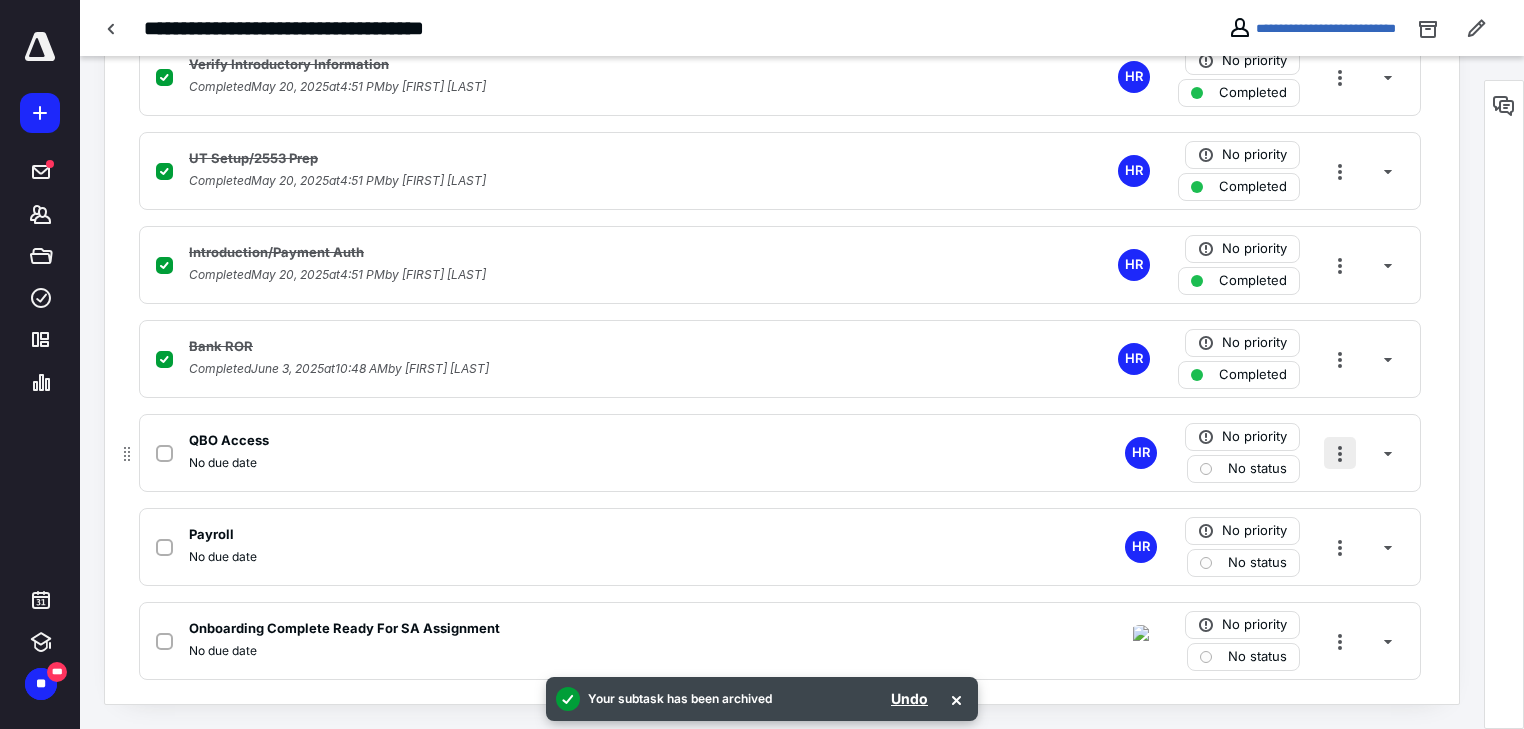 click at bounding box center [1340, 453] 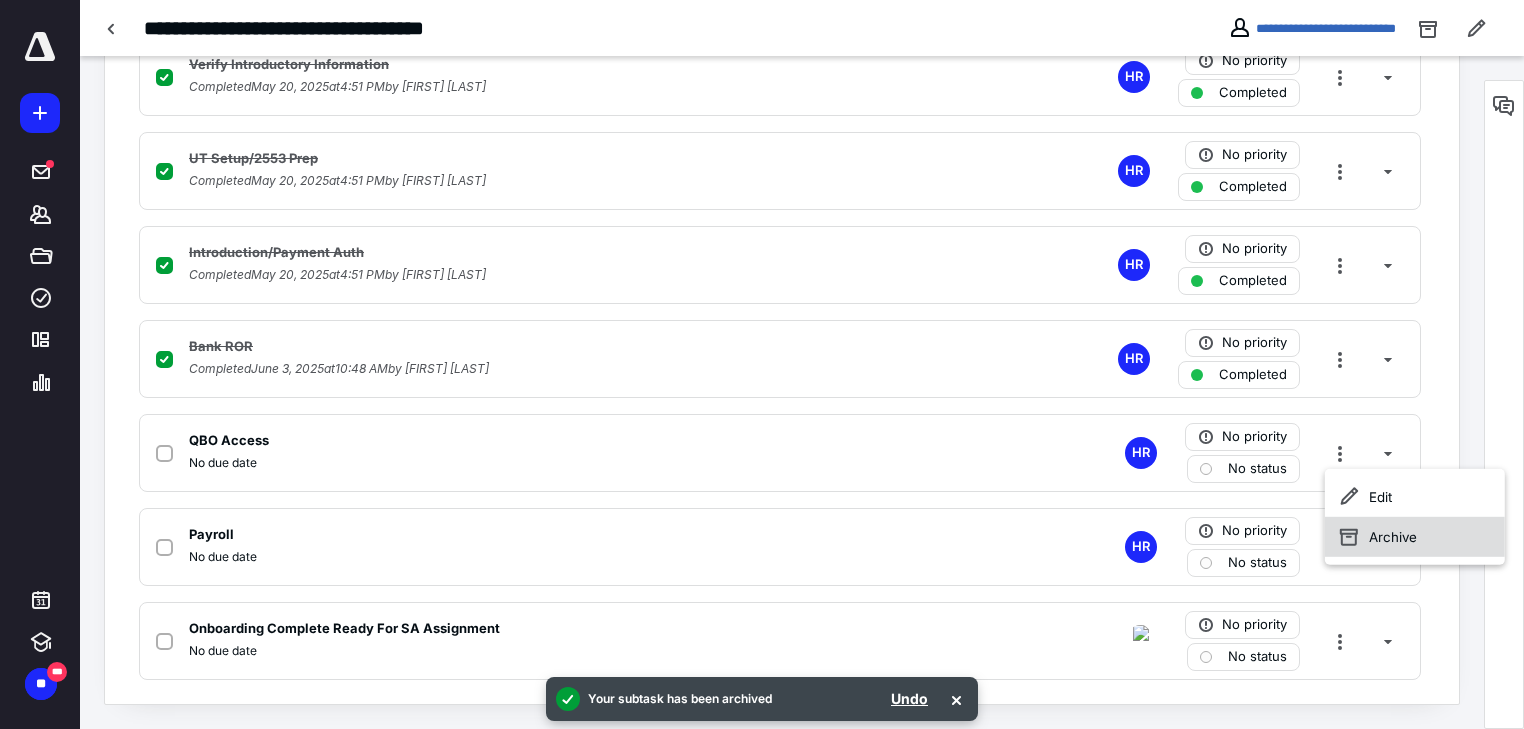 click on "Archive" at bounding box center [1415, 537] 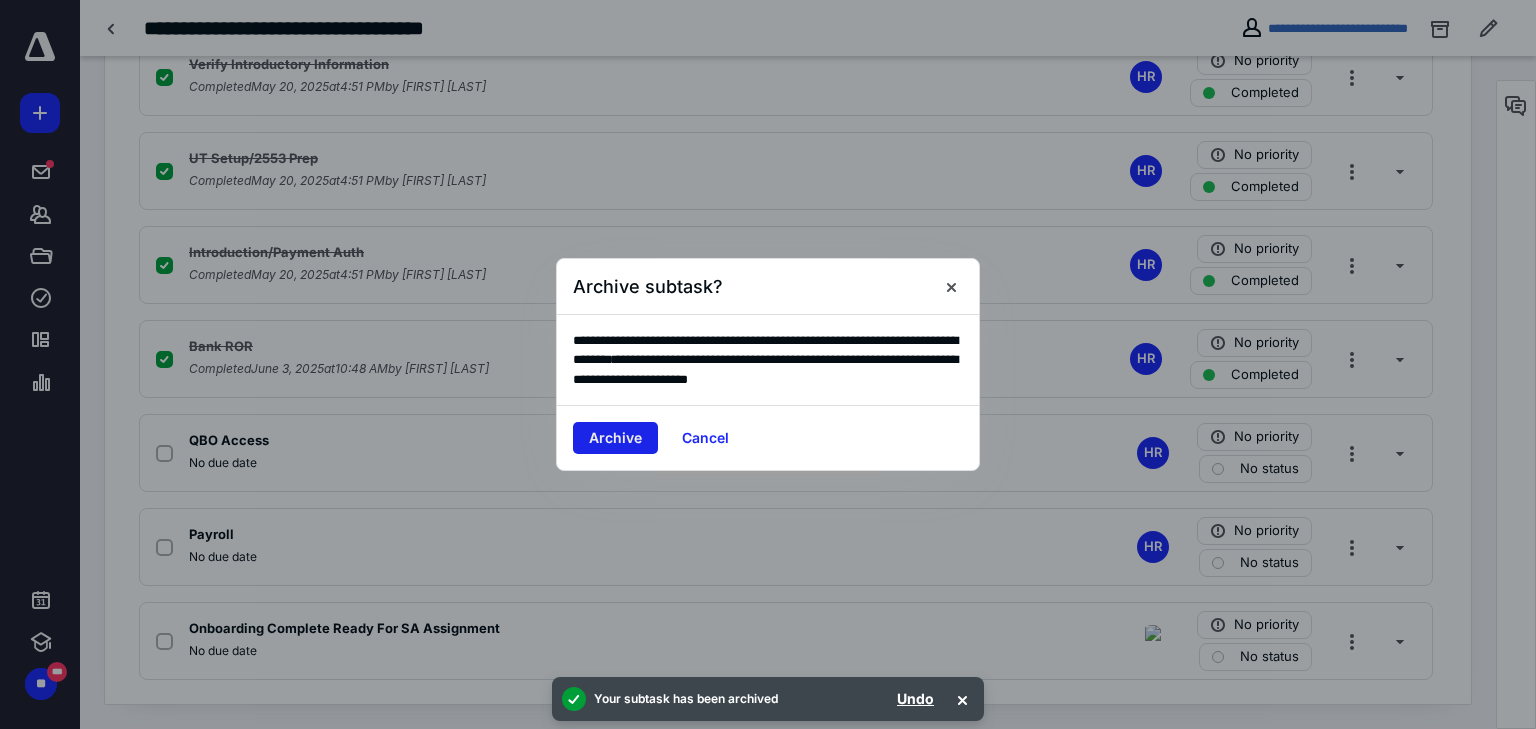 click on "Archive" at bounding box center [615, 438] 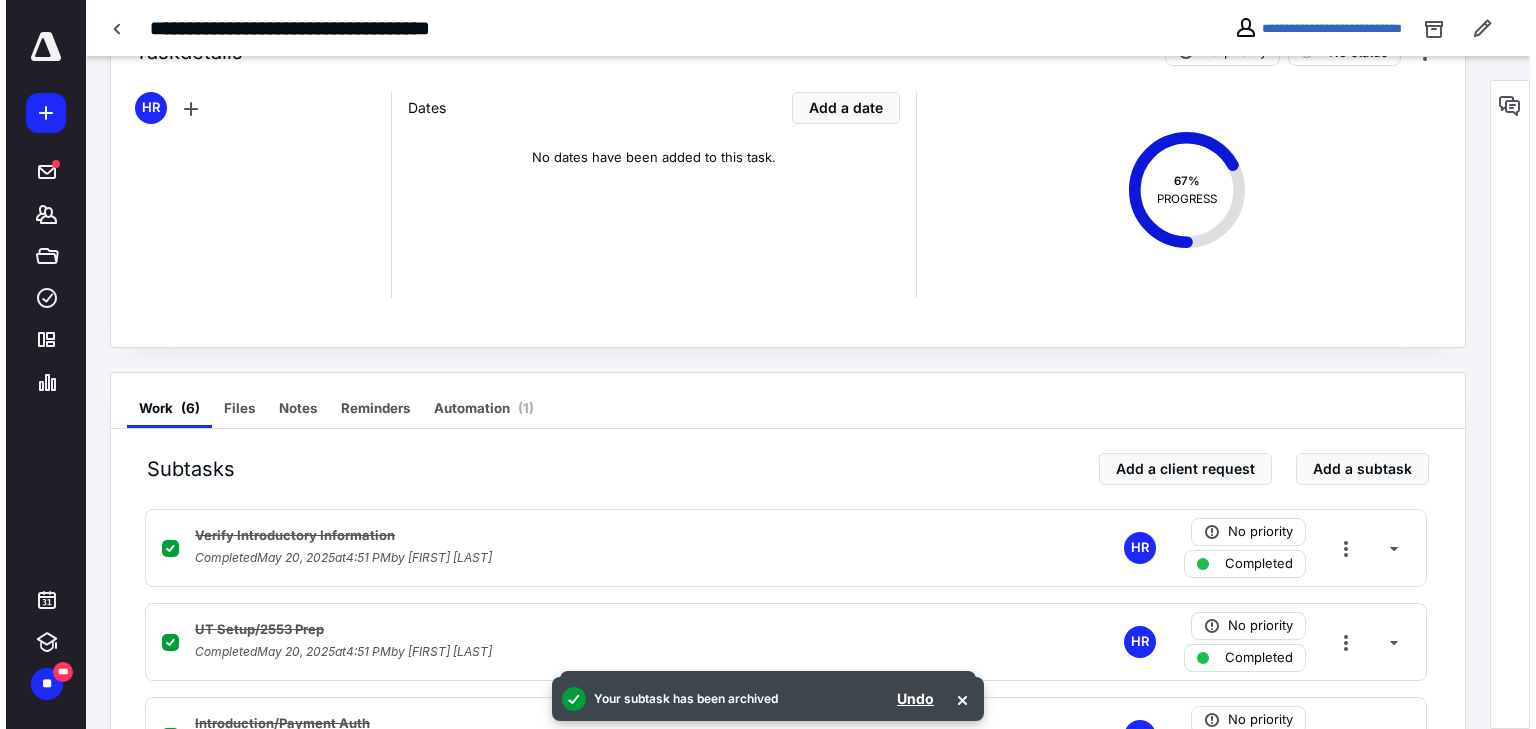 scroll, scrollTop: 0, scrollLeft: 0, axis: both 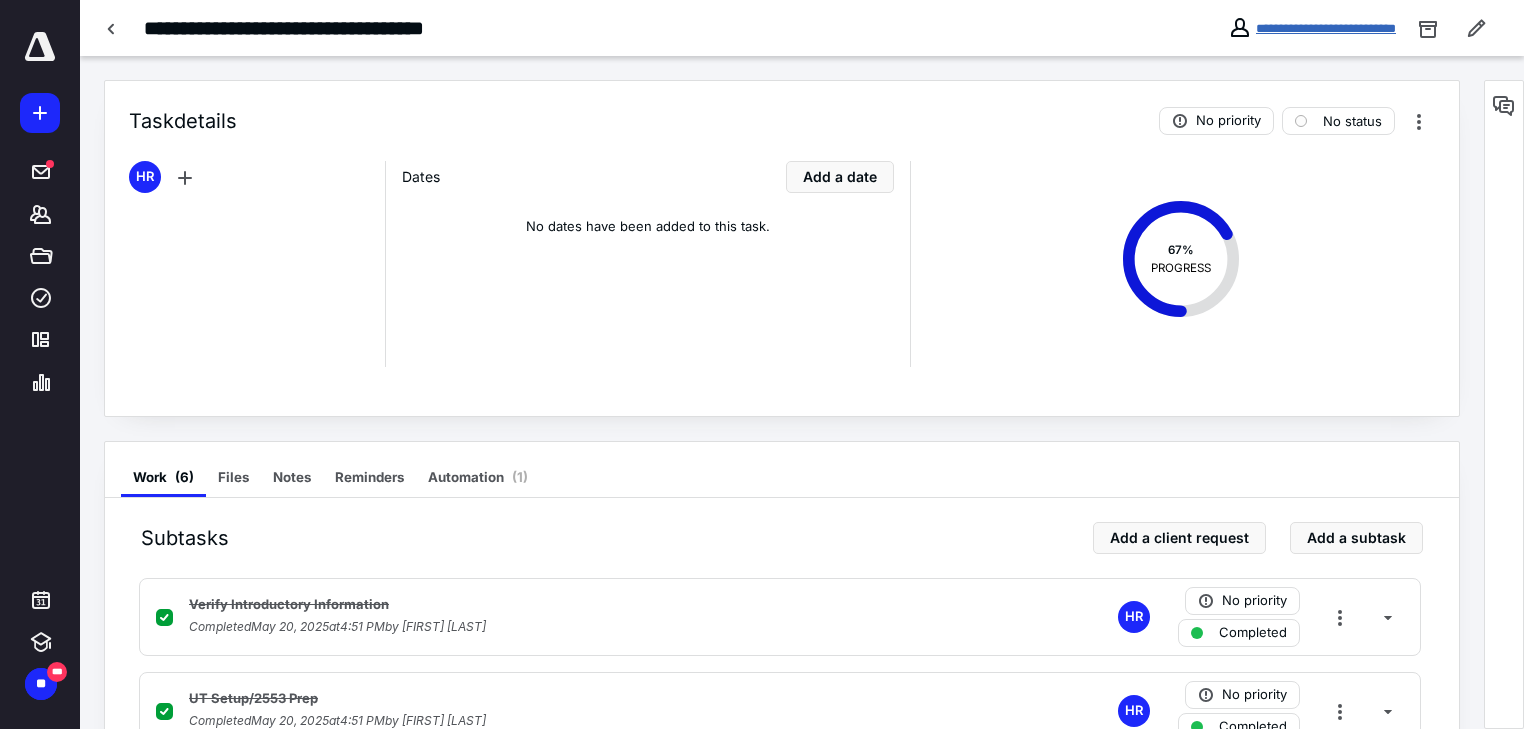 click on "**********" at bounding box center (1326, 28) 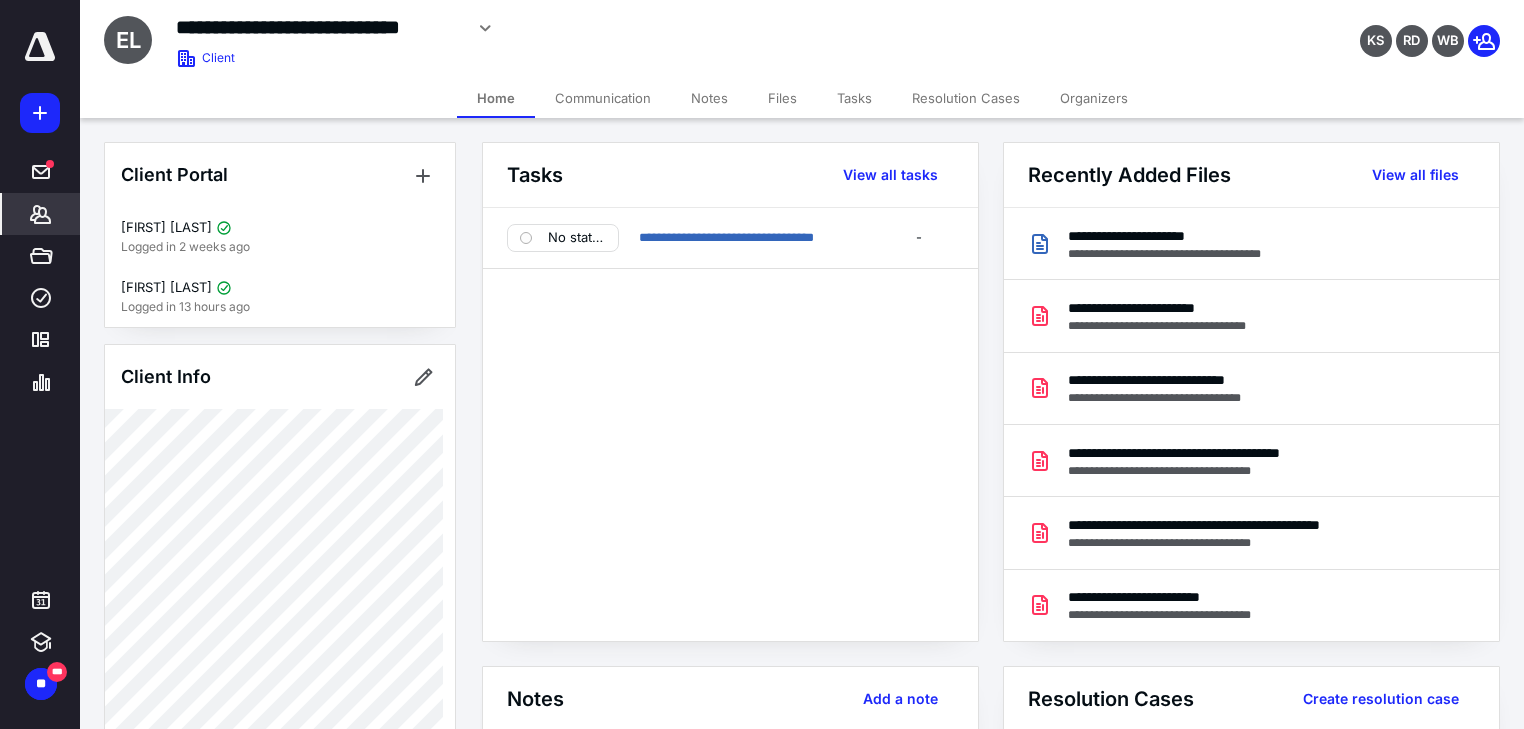 click on "Files" at bounding box center (782, 98) 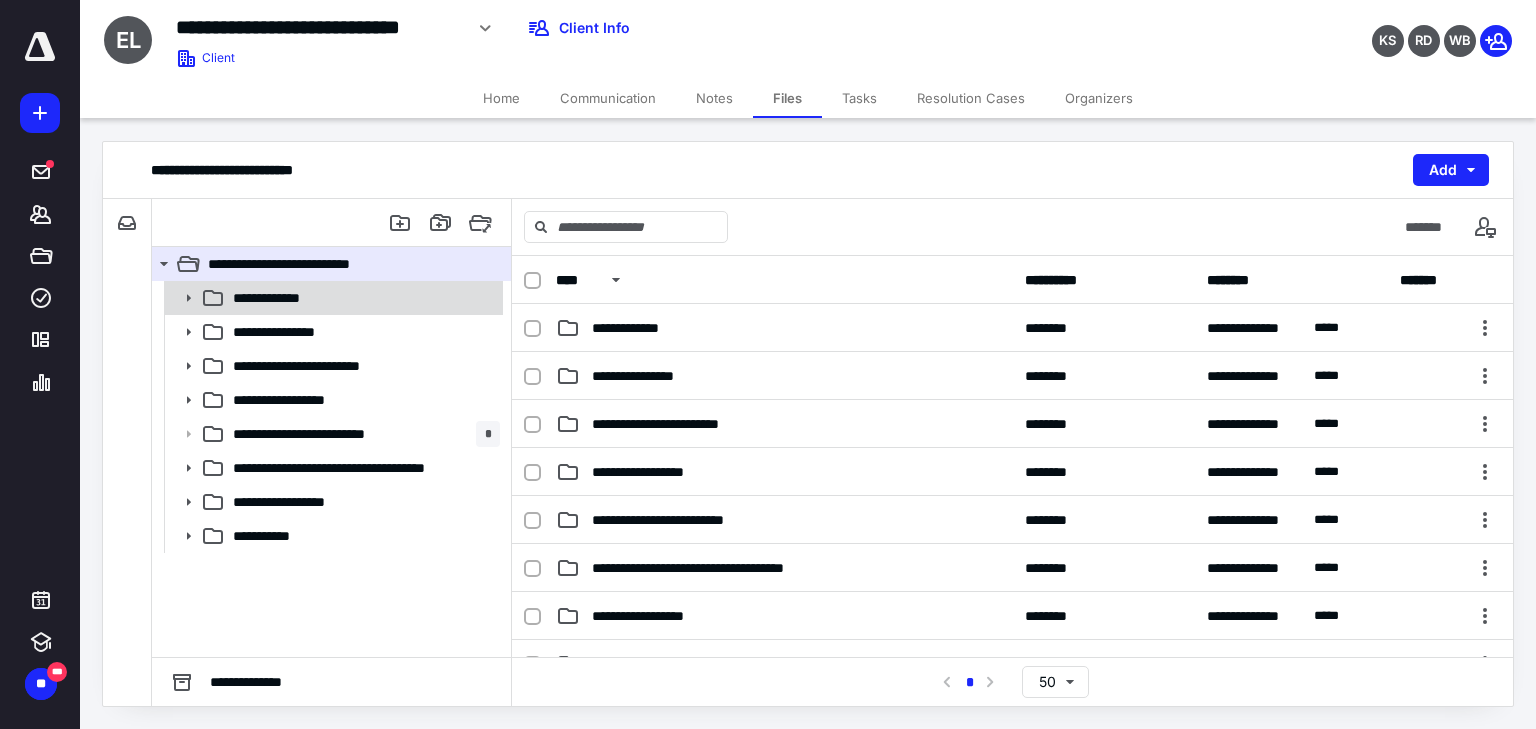 click 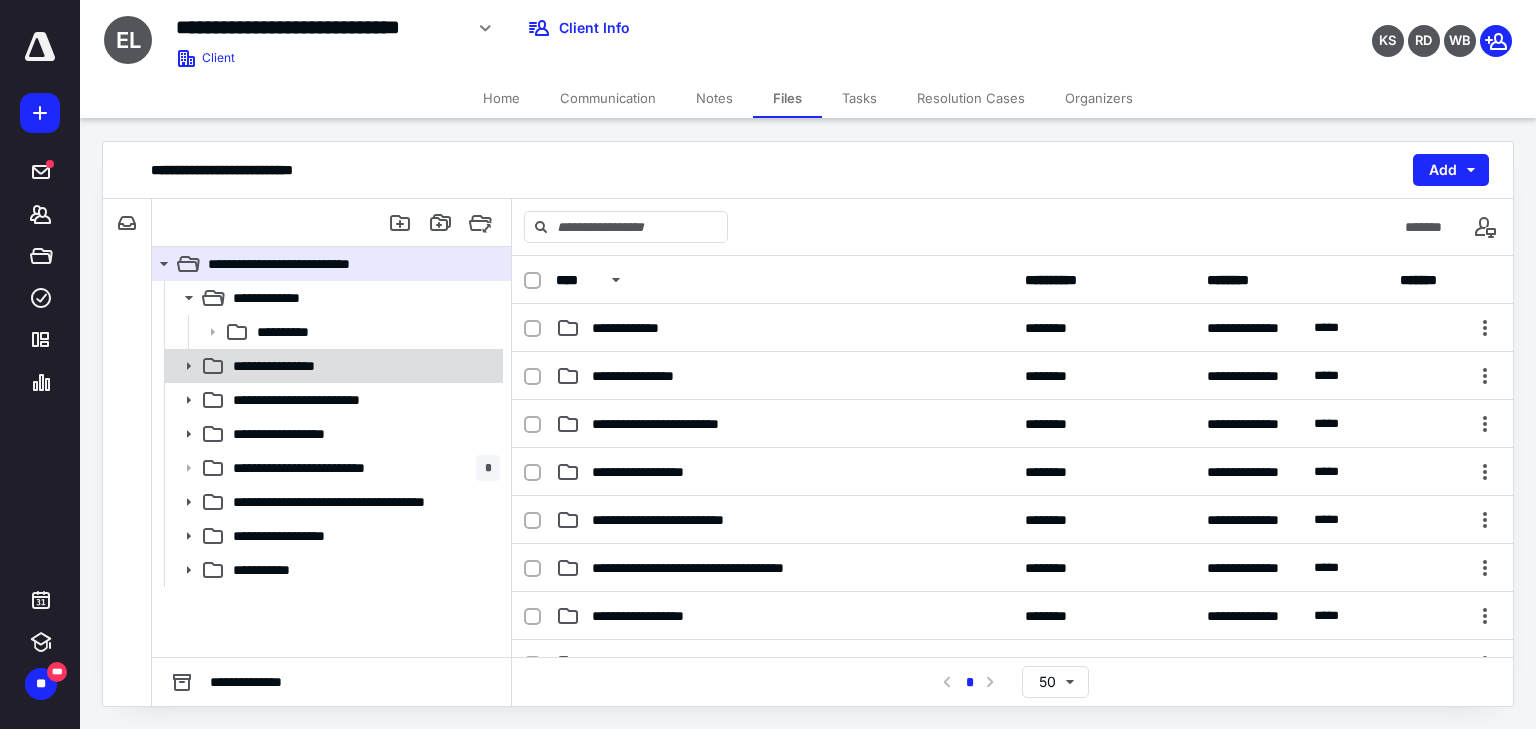 click 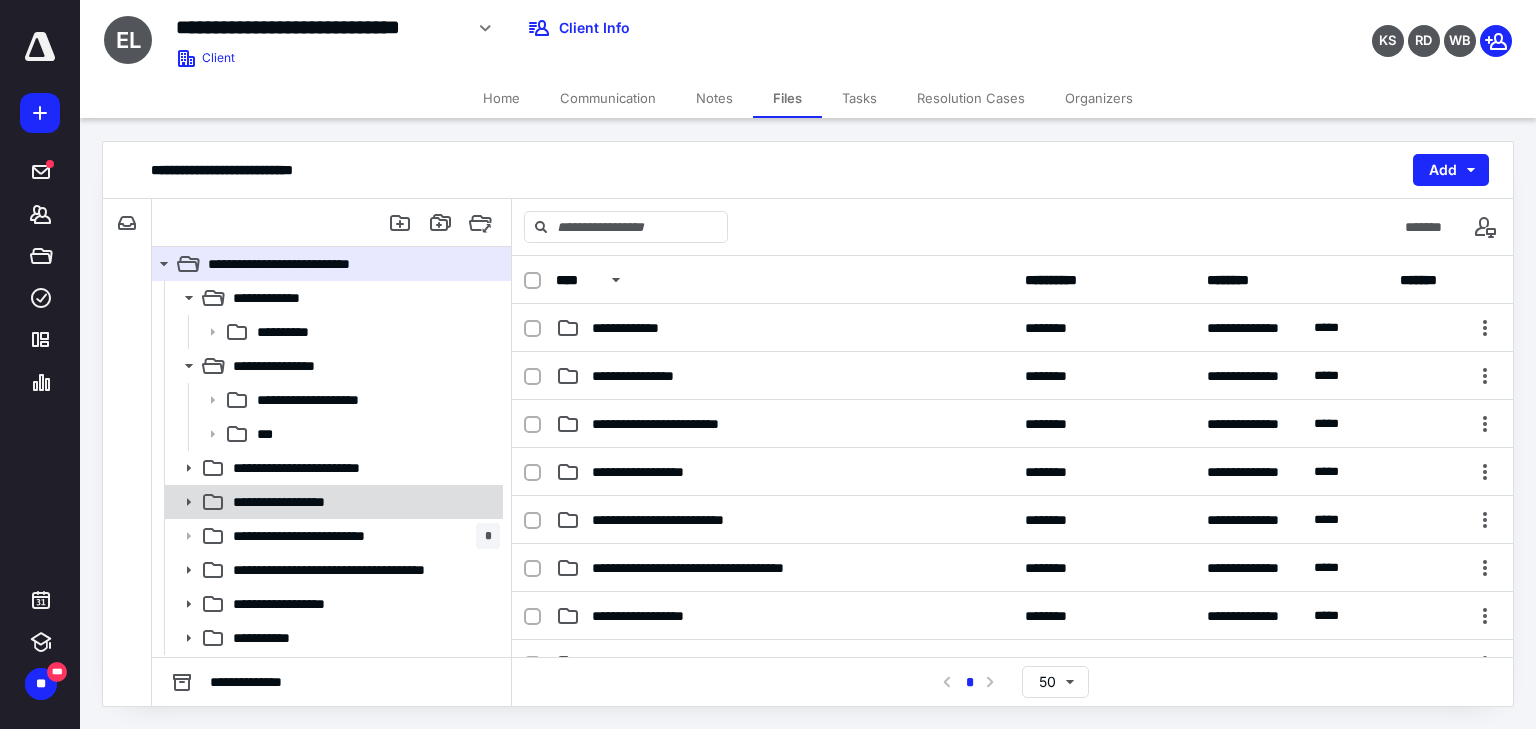 click 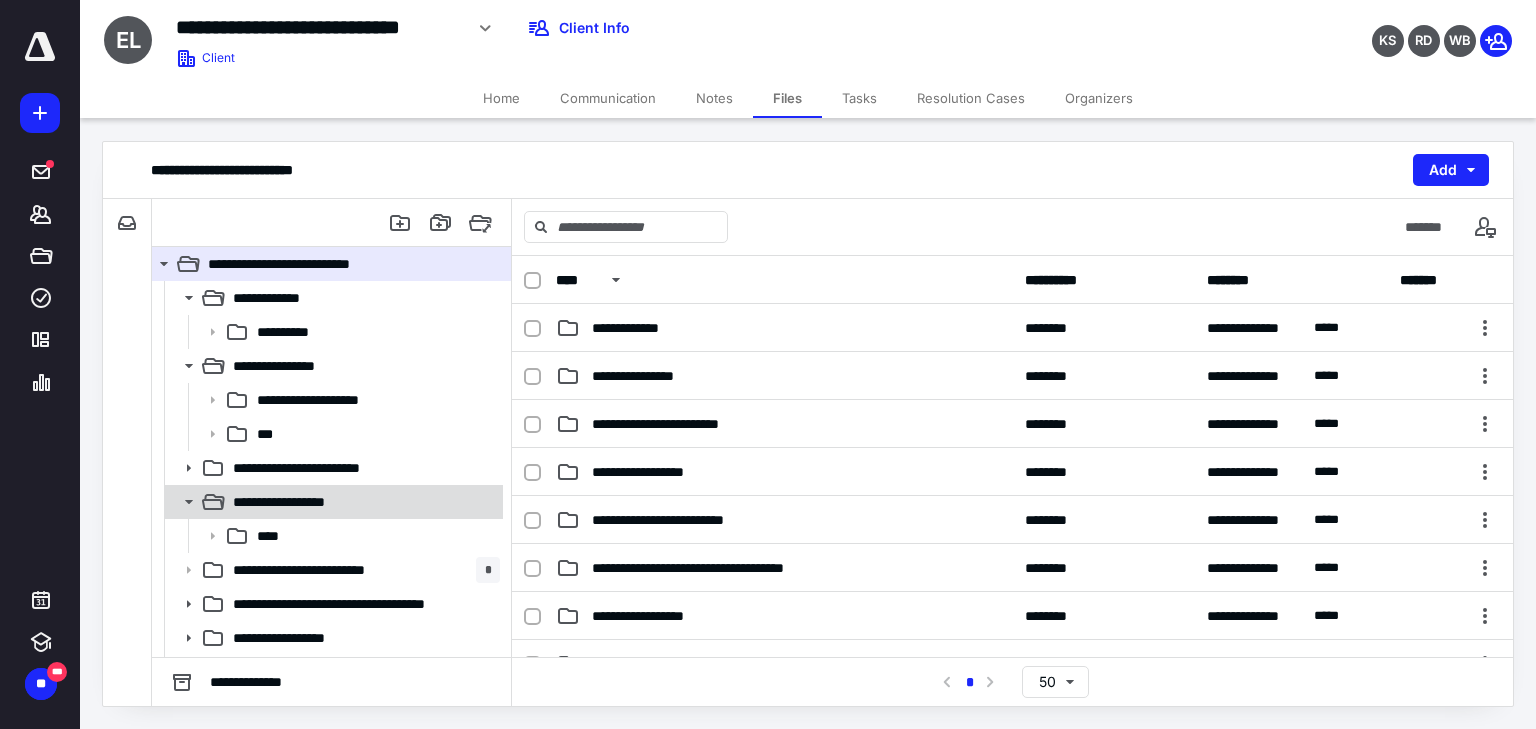 click 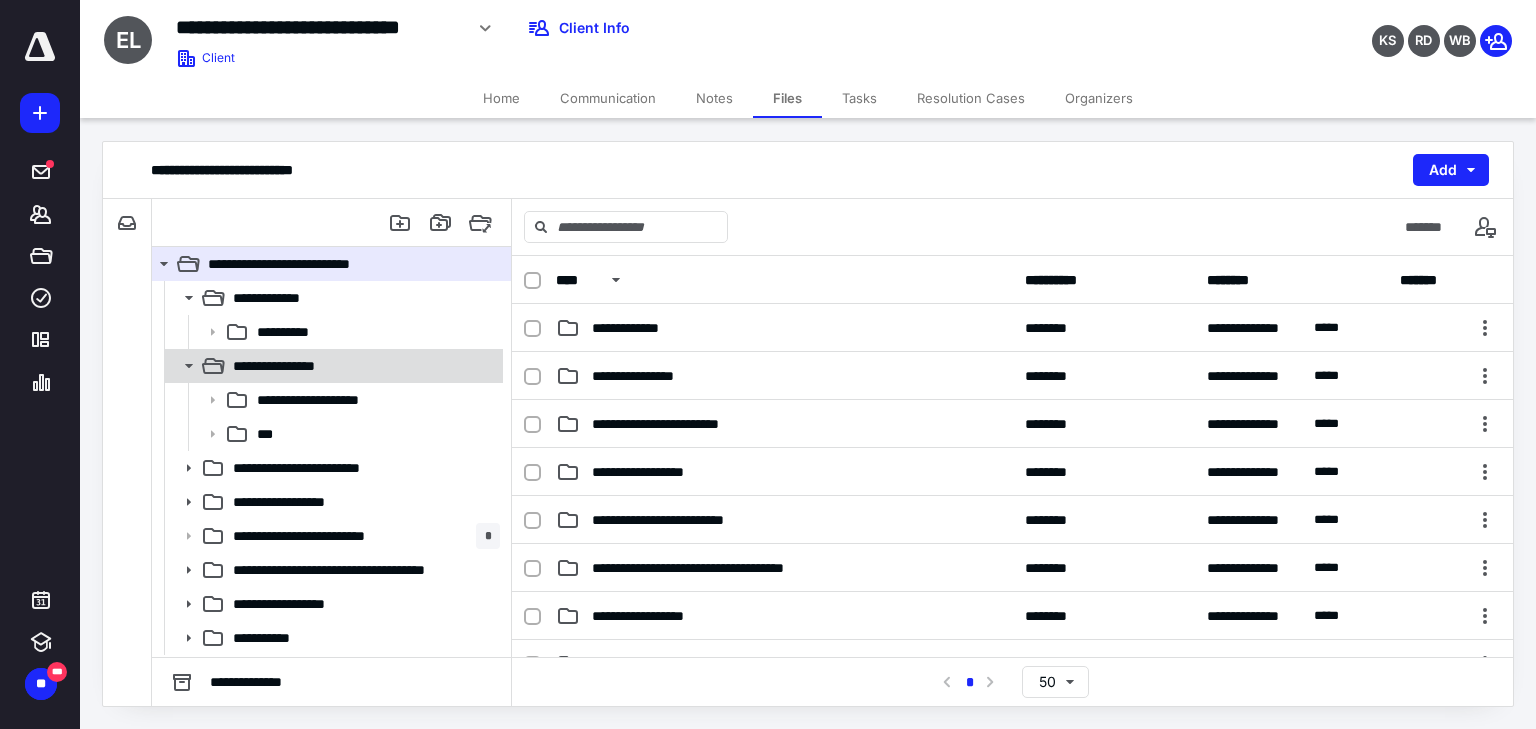 click 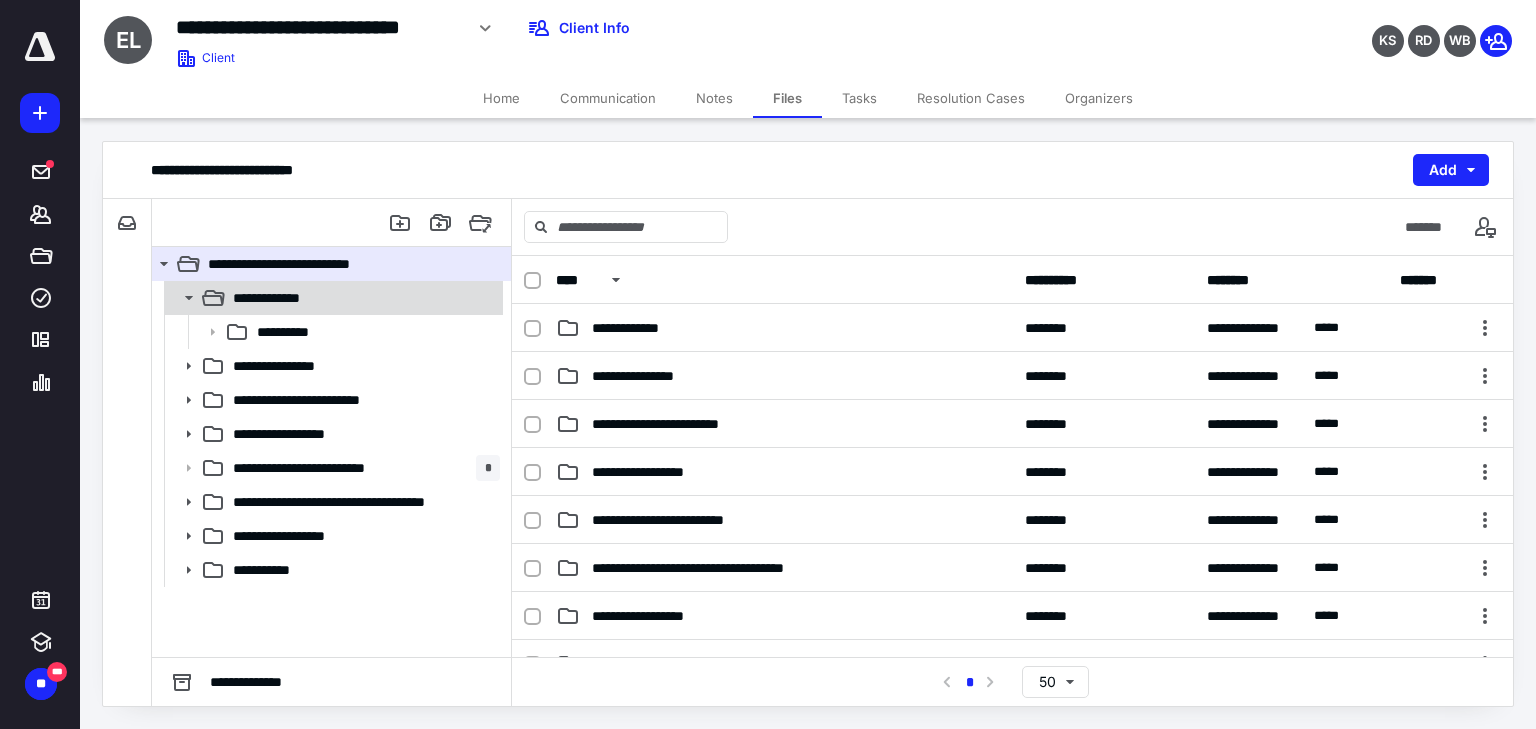 click 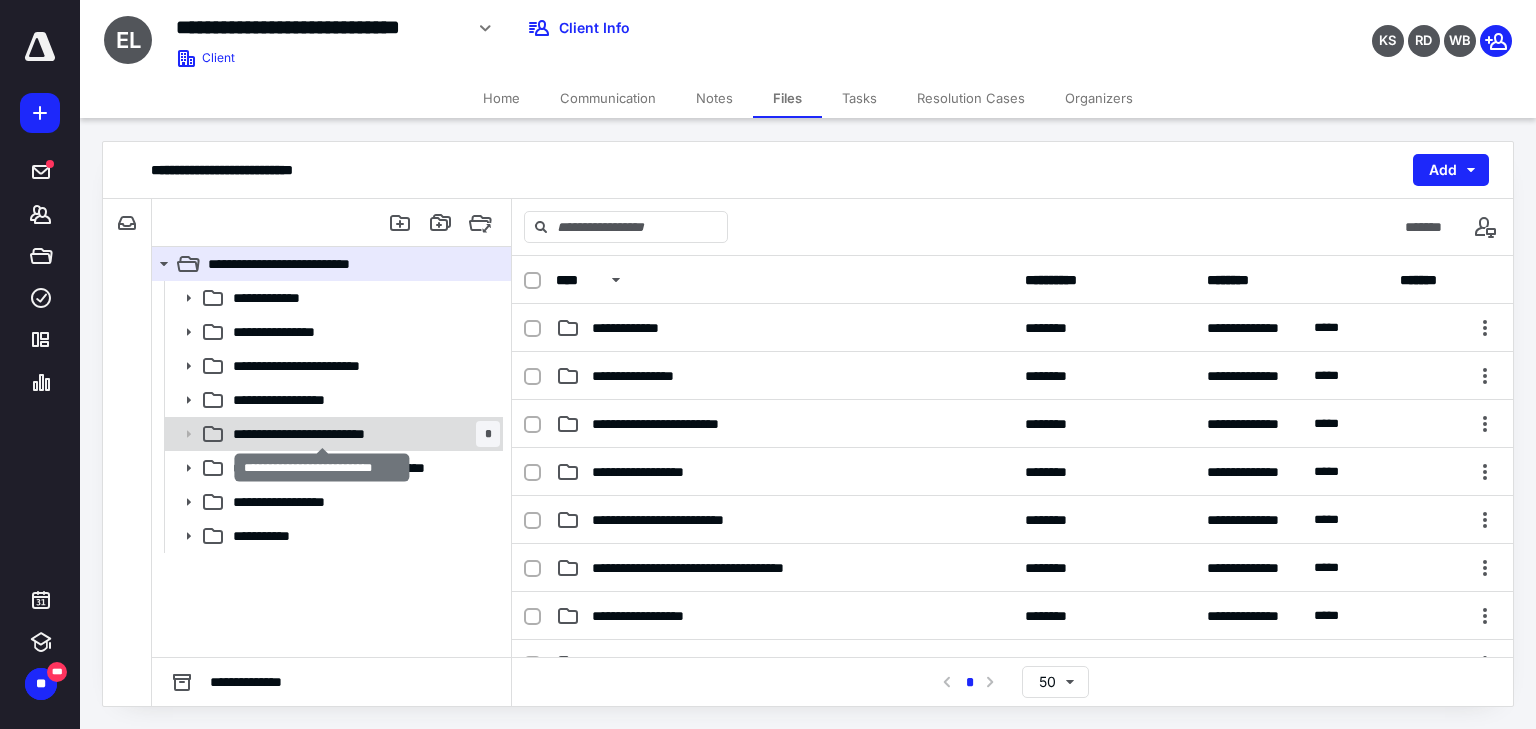 click on "**********" at bounding box center (322, 434) 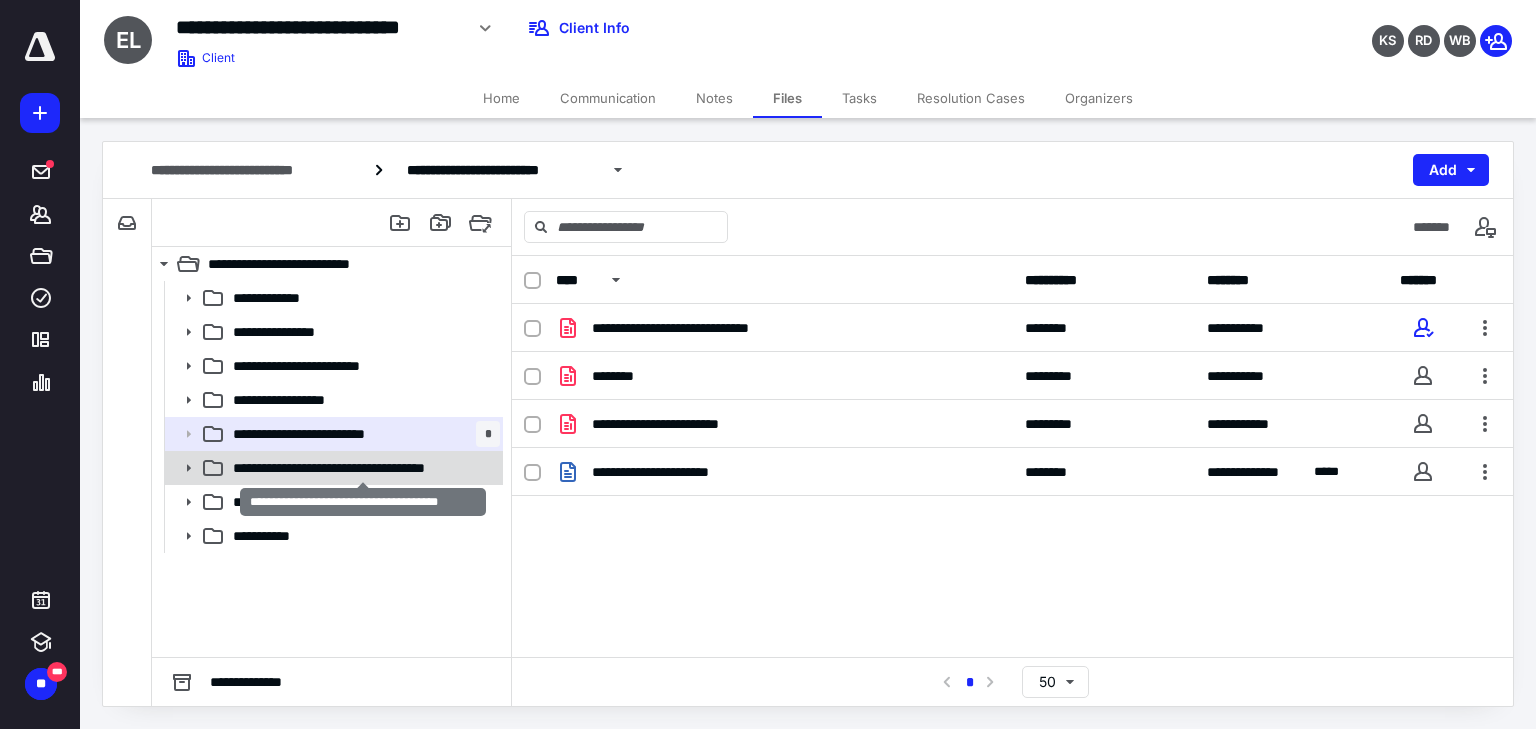 click on "**********" at bounding box center (363, 468) 